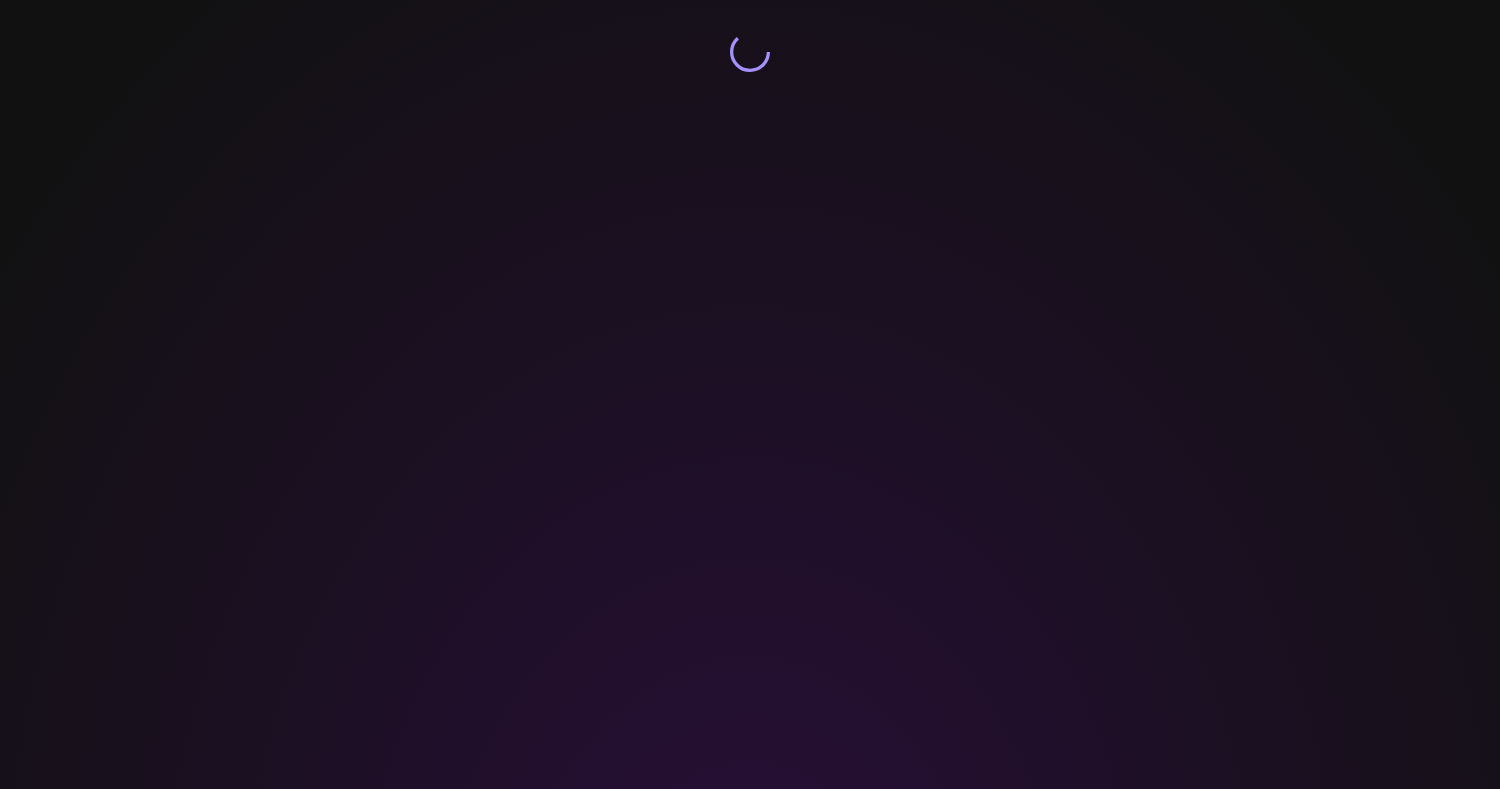 scroll, scrollTop: 0, scrollLeft: 0, axis: both 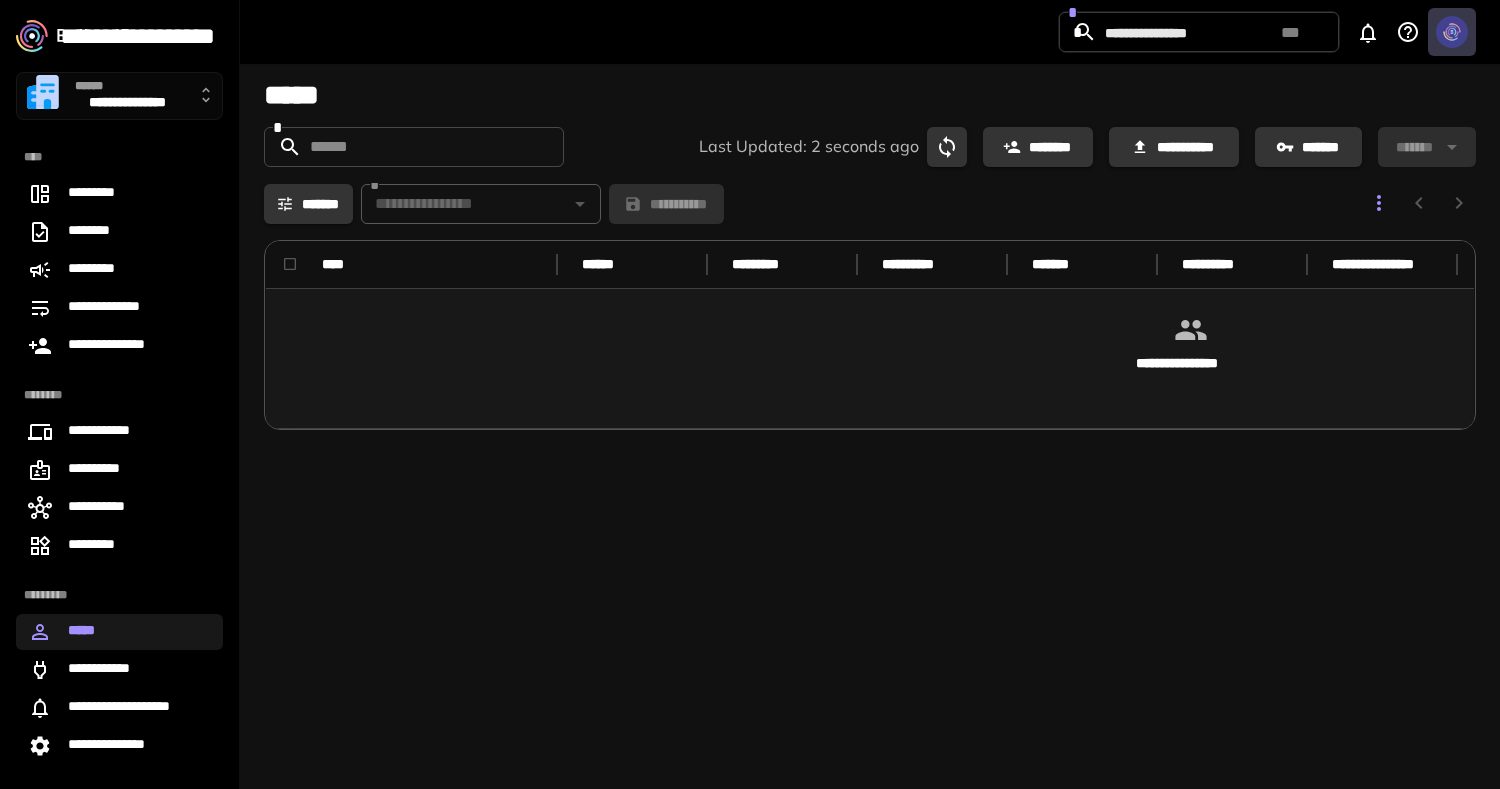 click at bounding box center [1452, 32] 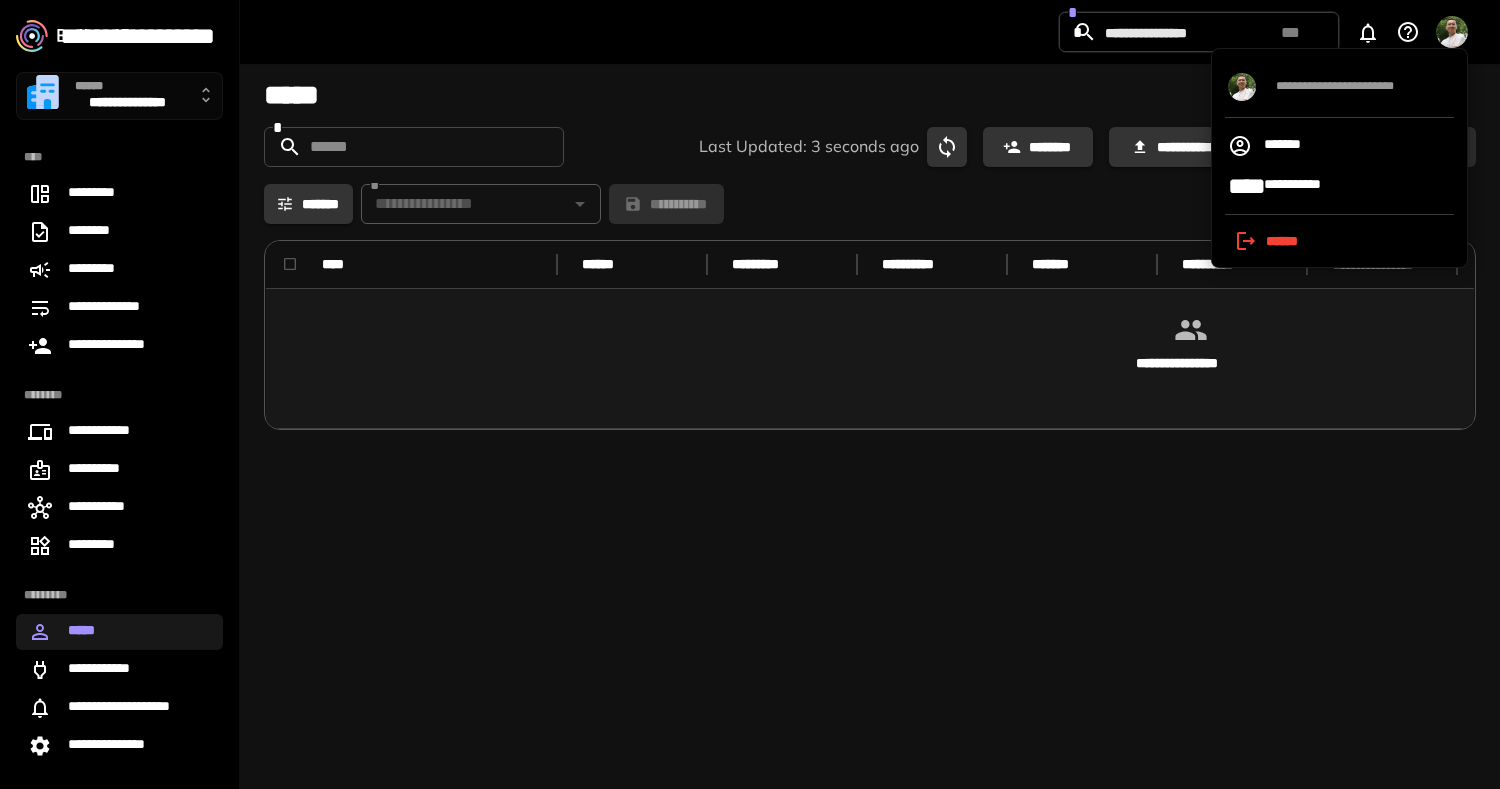 click at bounding box center (750, 394) 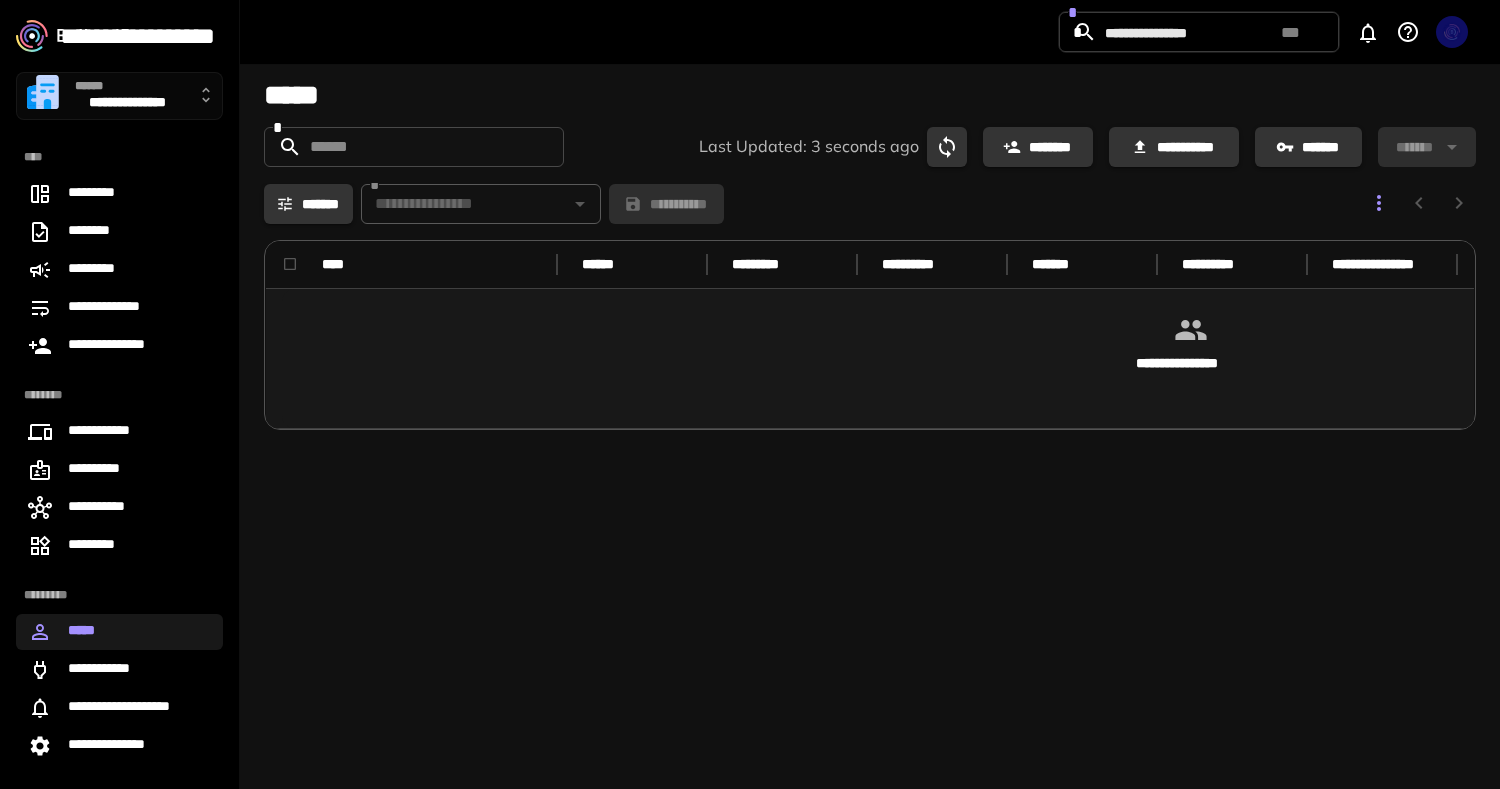 click on "******" at bounding box center [127, 87] 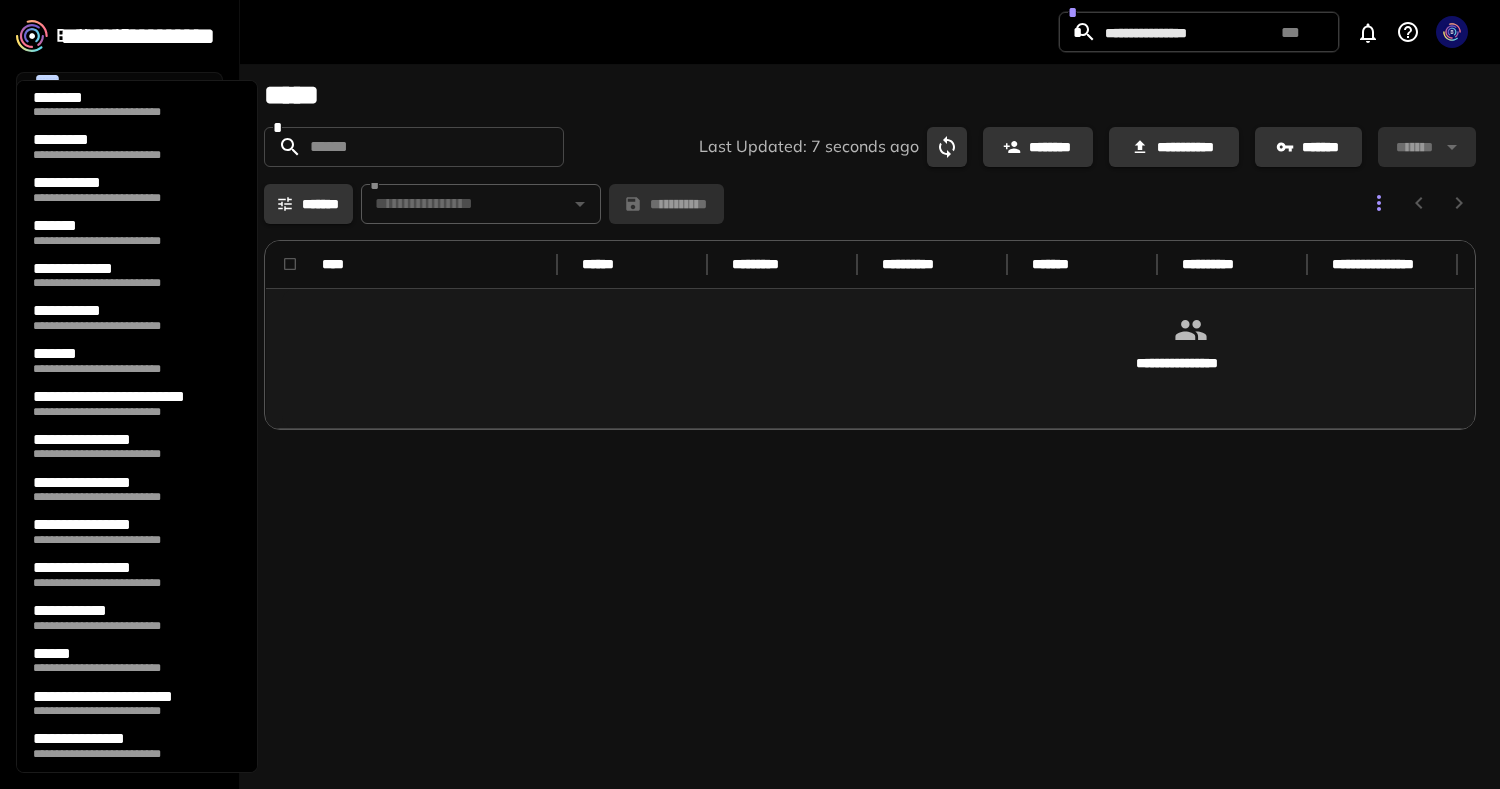 scroll, scrollTop: 73, scrollLeft: 0, axis: vertical 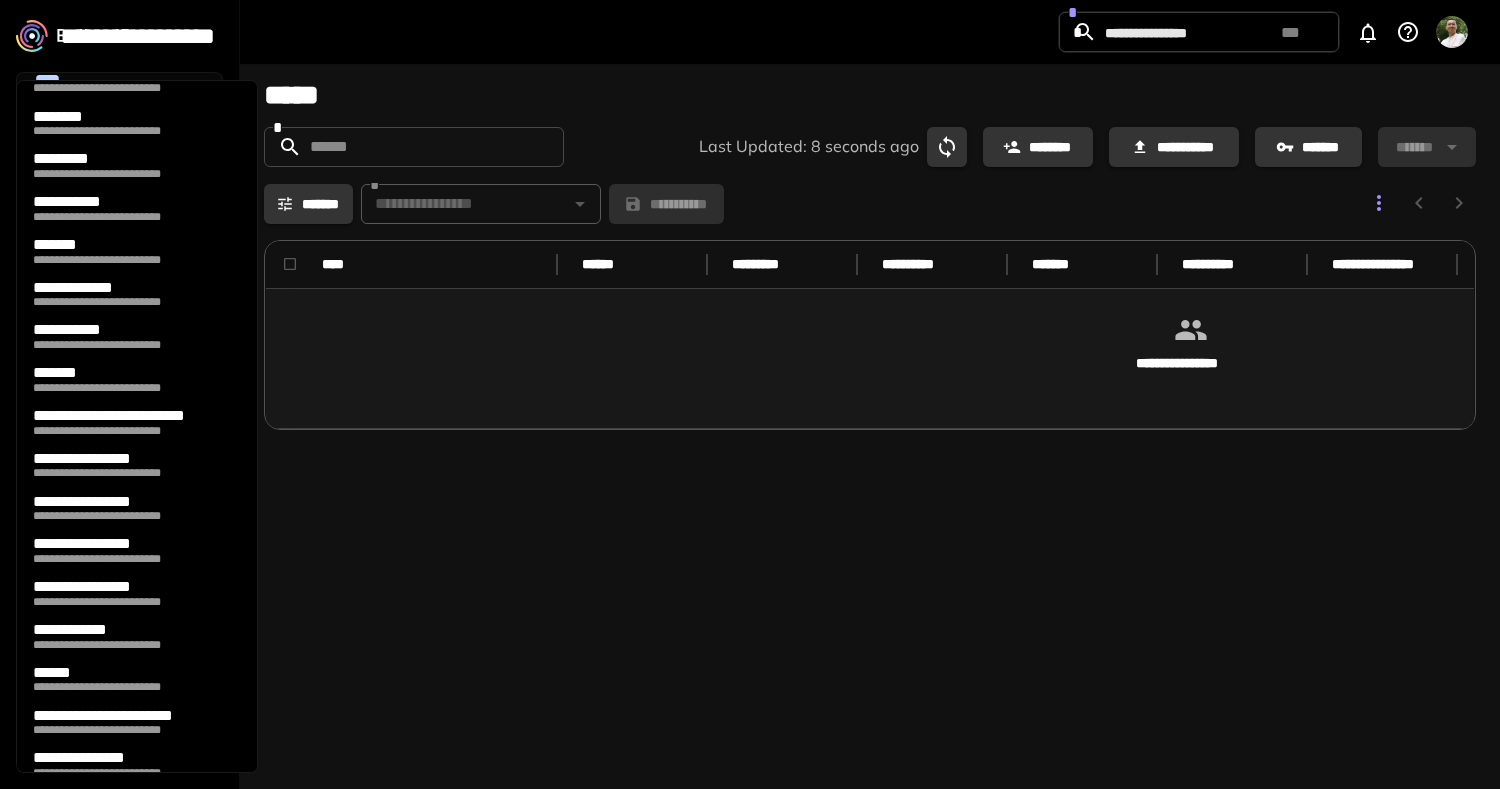 click on "**********" at bounding box center [126, 302] 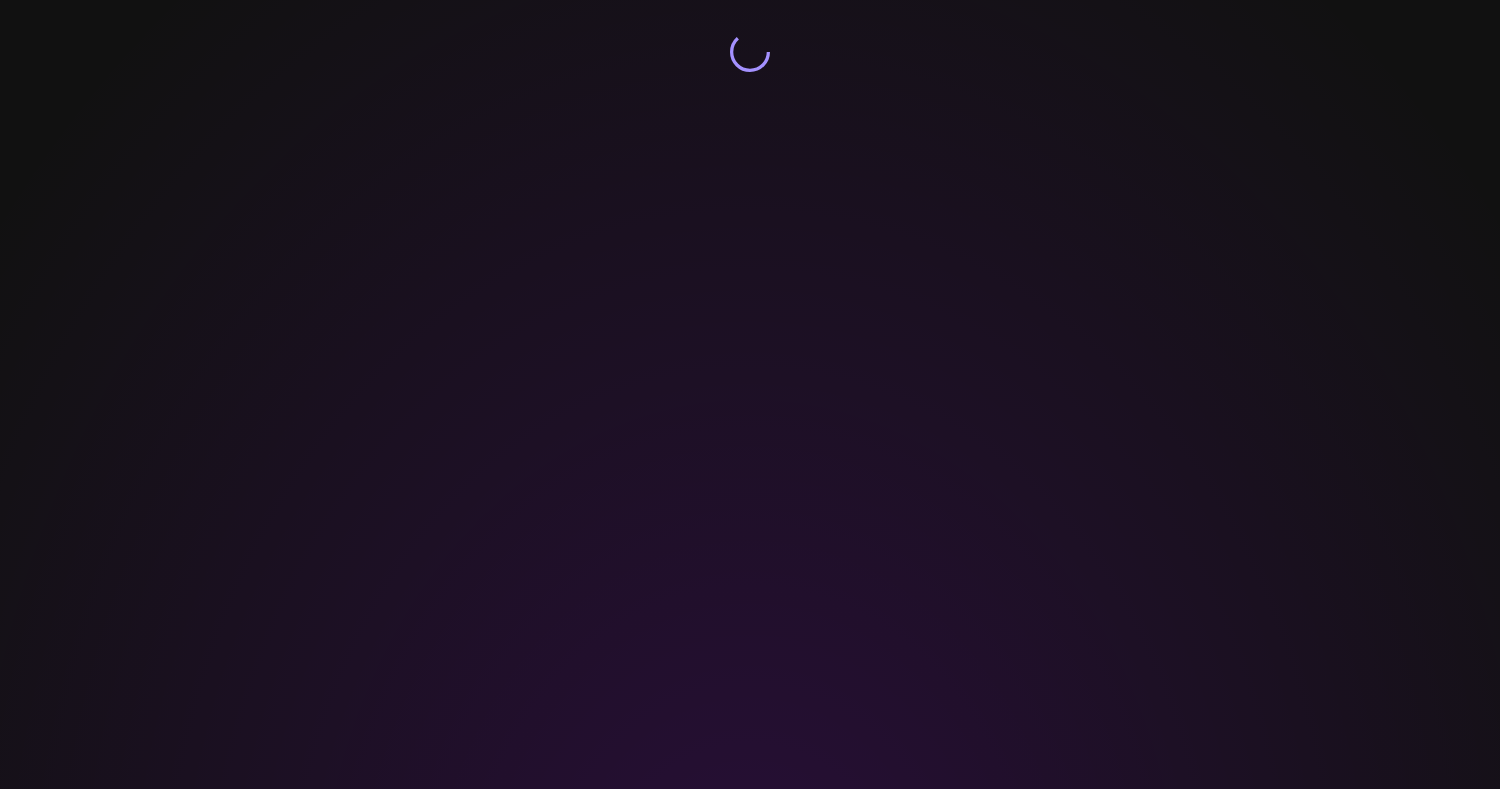 scroll, scrollTop: 0, scrollLeft: 0, axis: both 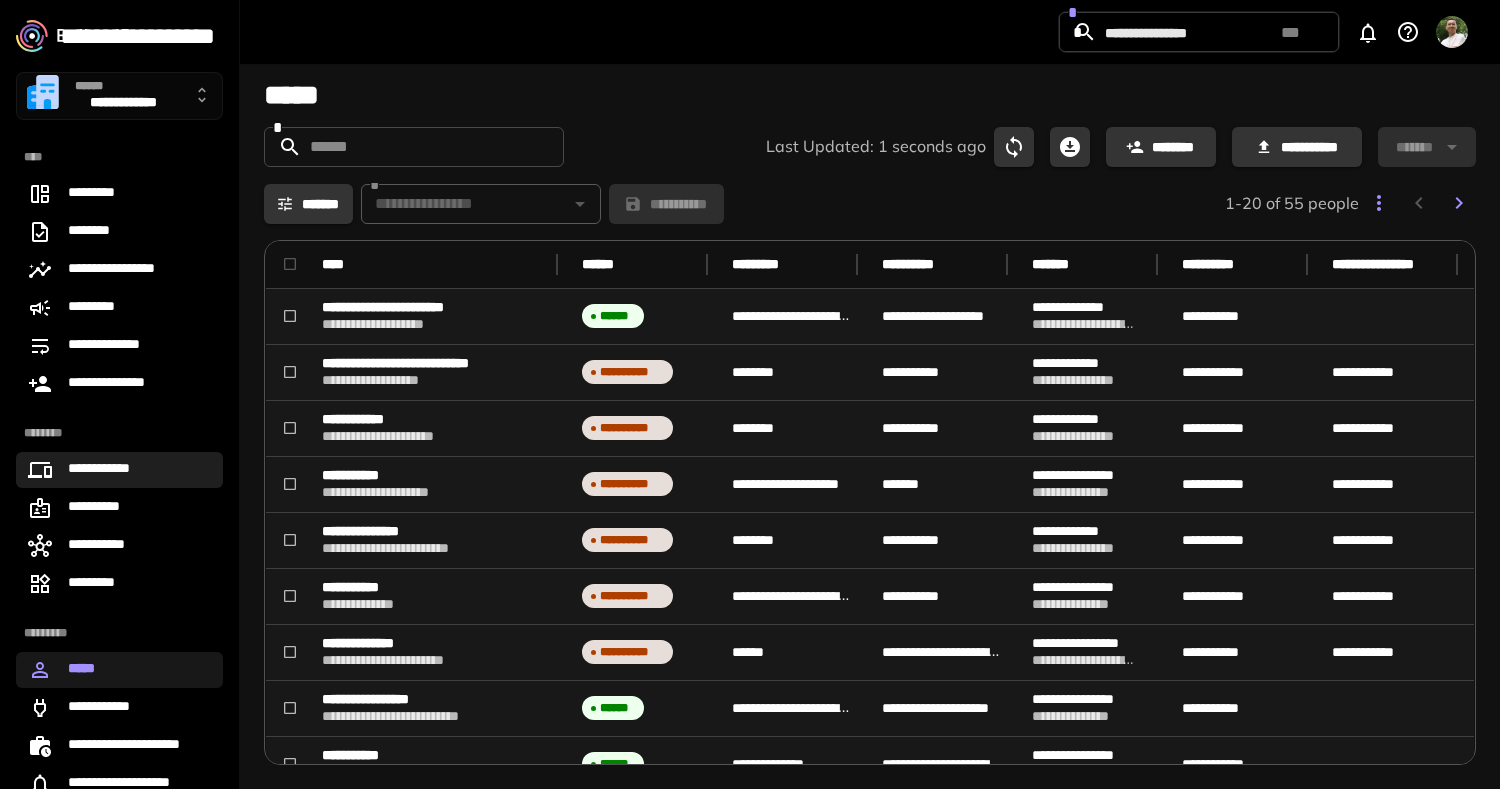 click on "**********" at bounding box center [107, 470] 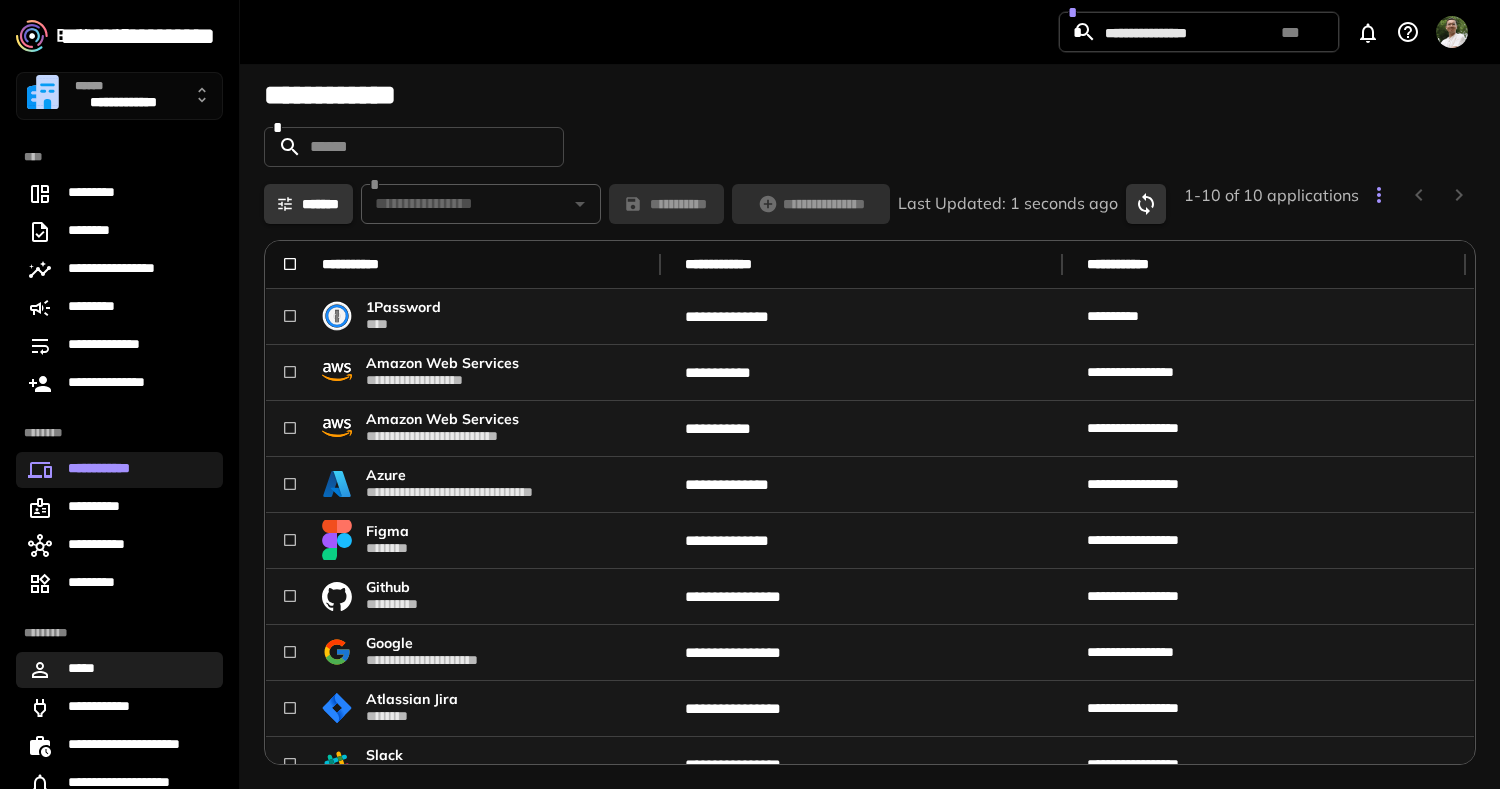 click on "*****" at bounding box center (119, 670) 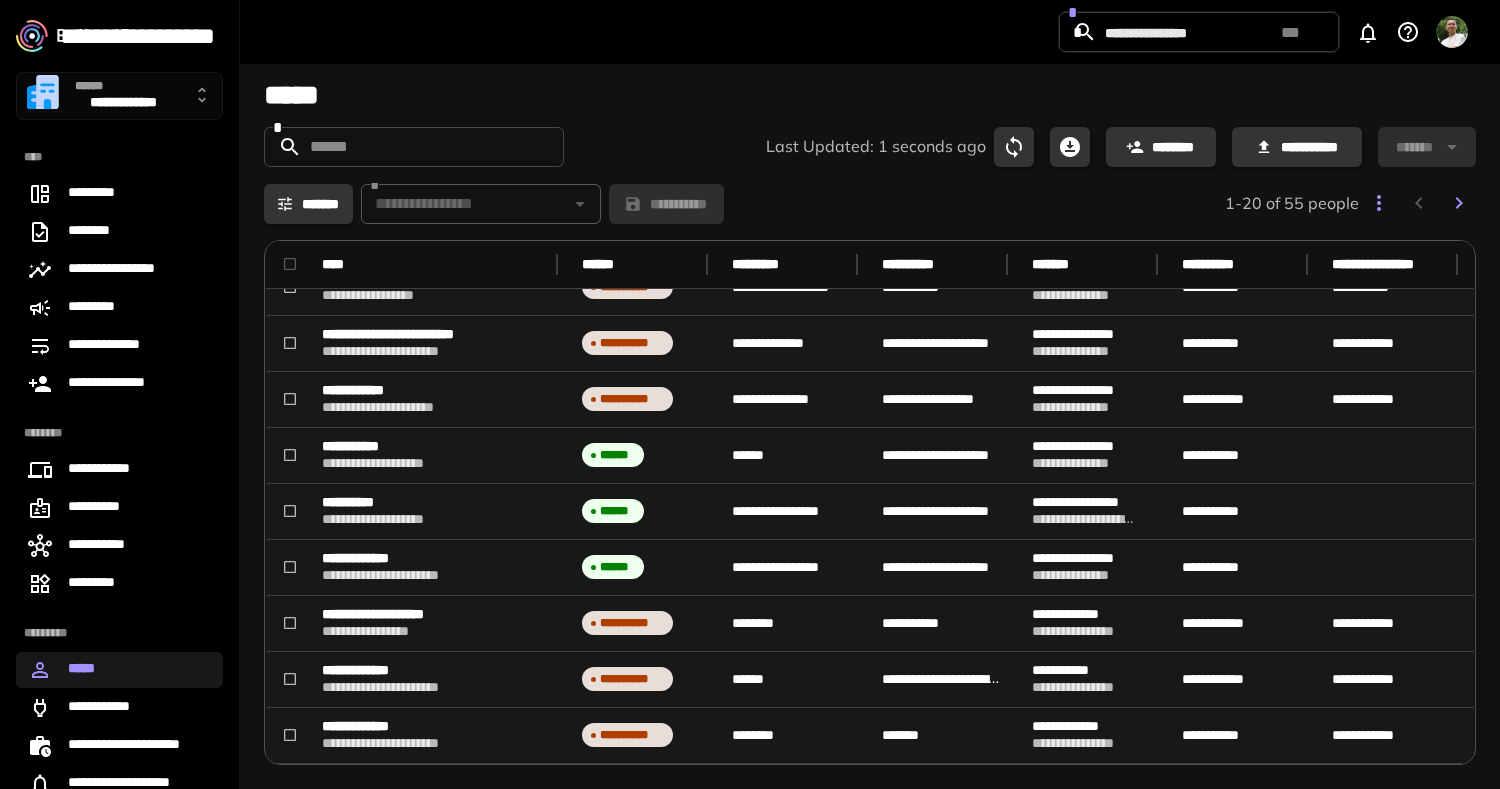 scroll, scrollTop: 0, scrollLeft: 0, axis: both 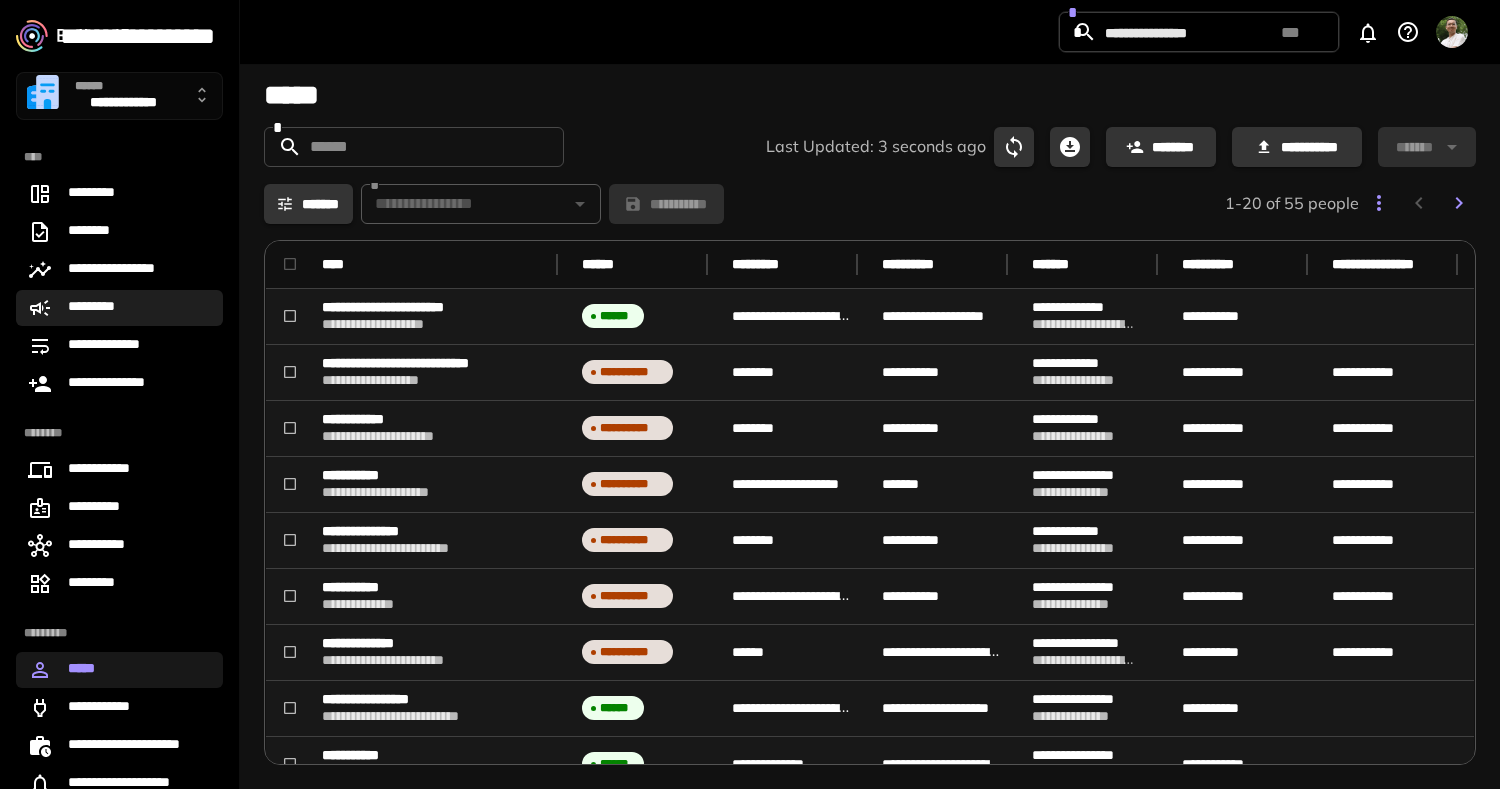click on "*********" at bounding box center [119, 308] 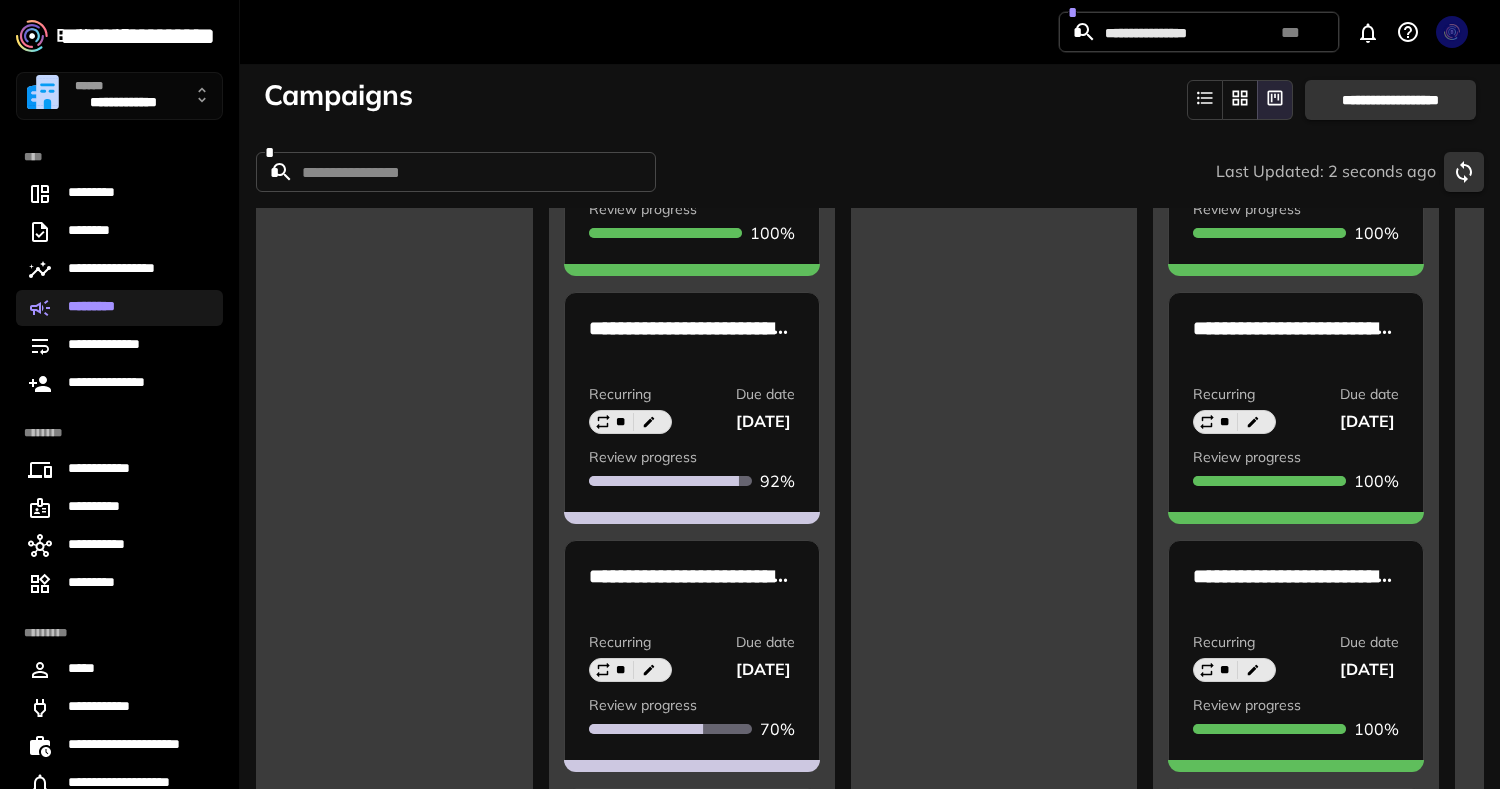 scroll, scrollTop: 1482, scrollLeft: 0, axis: vertical 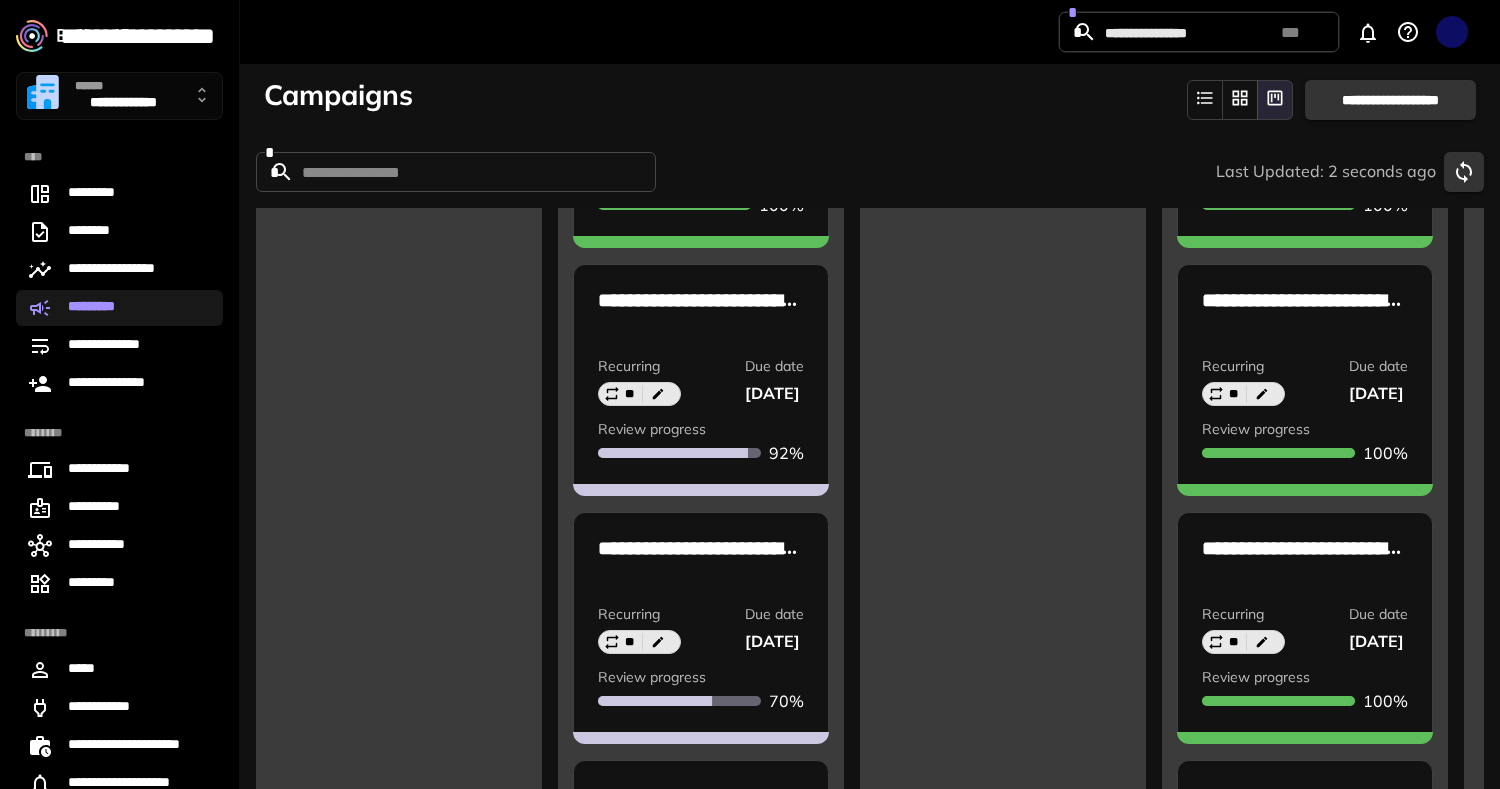 click on "**********" at bounding box center [701, 347] 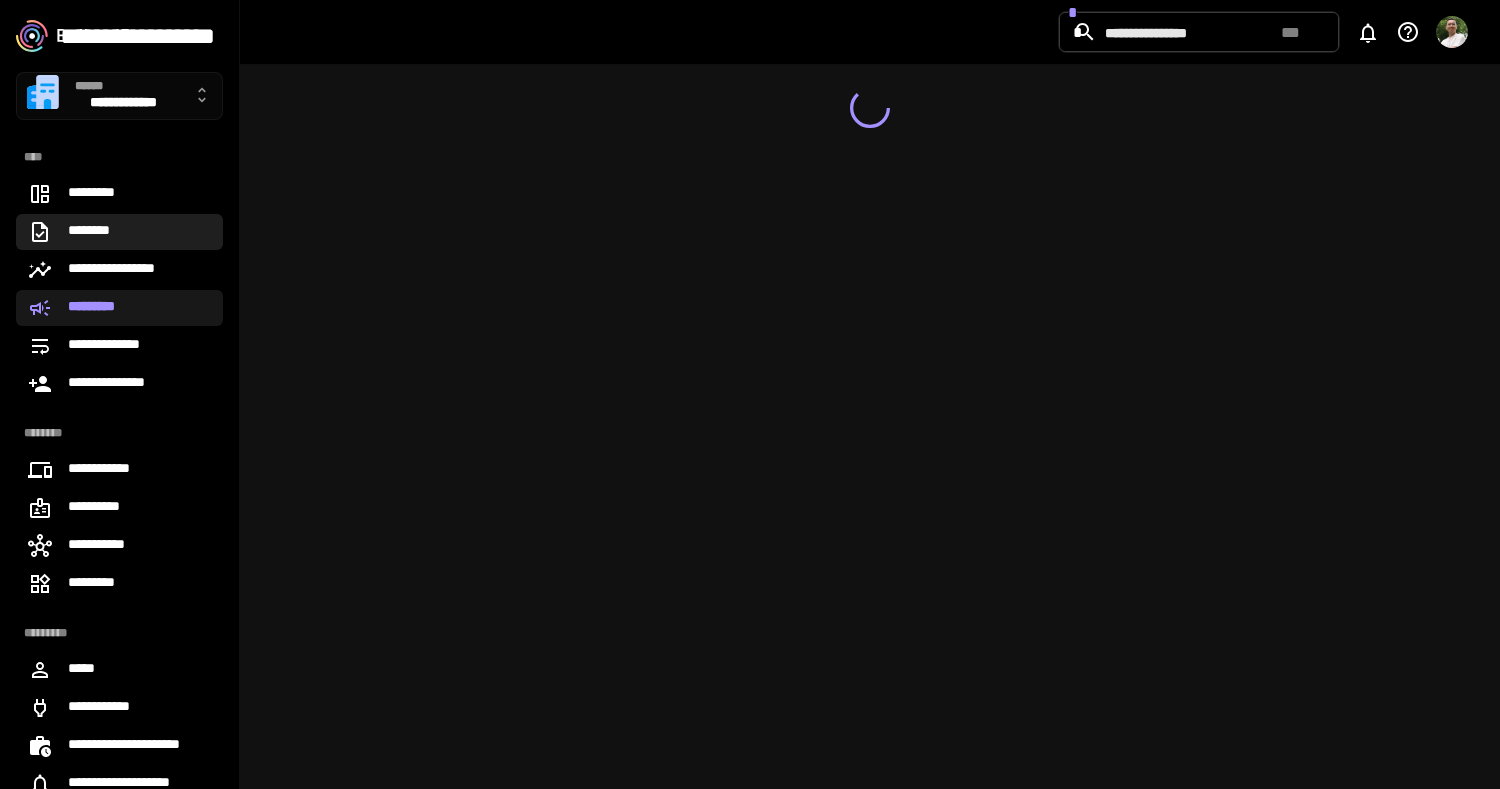 click on "********" at bounding box center (119, 232) 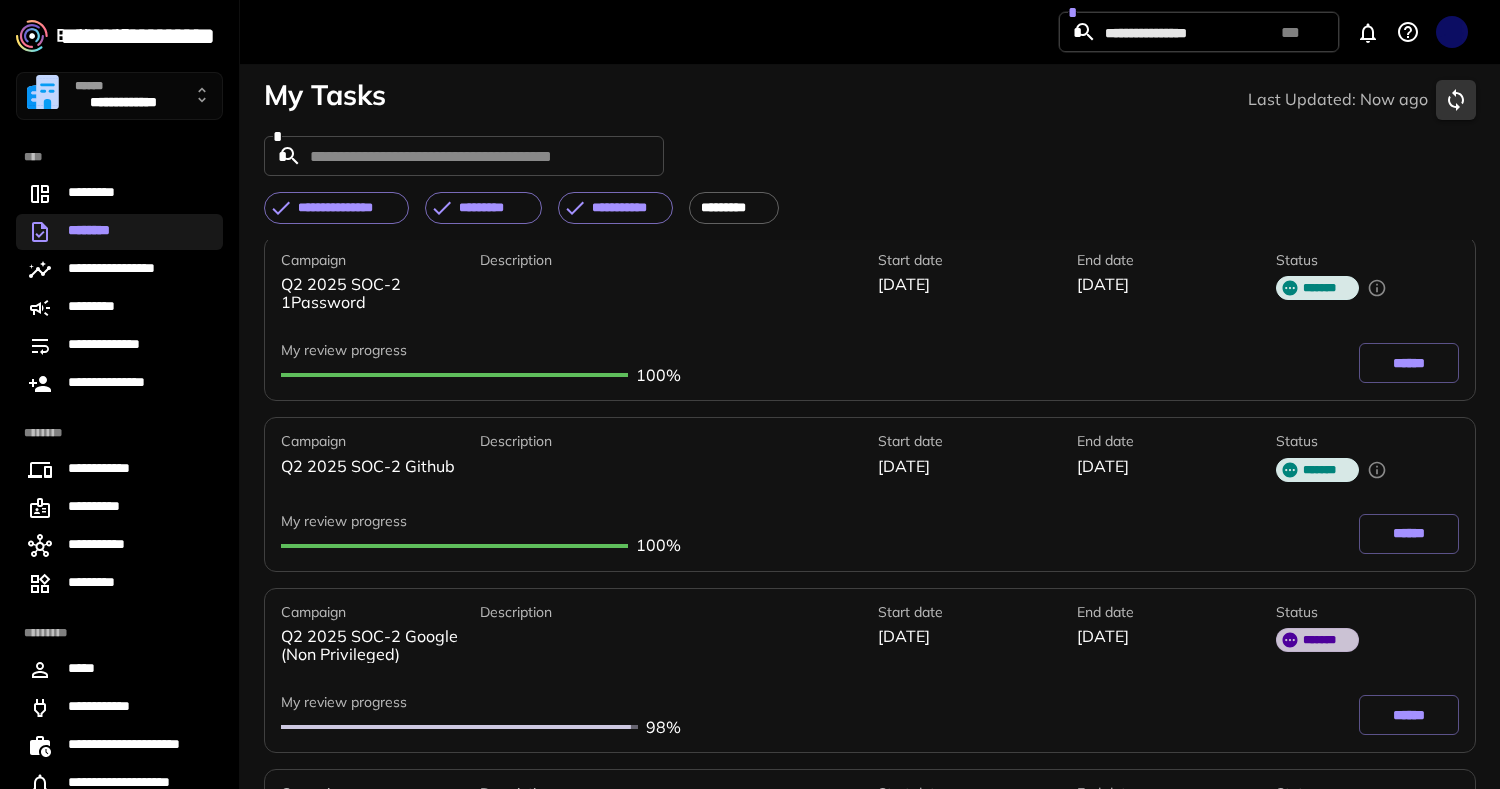 scroll, scrollTop: 875, scrollLeft: 0, axis: vertical 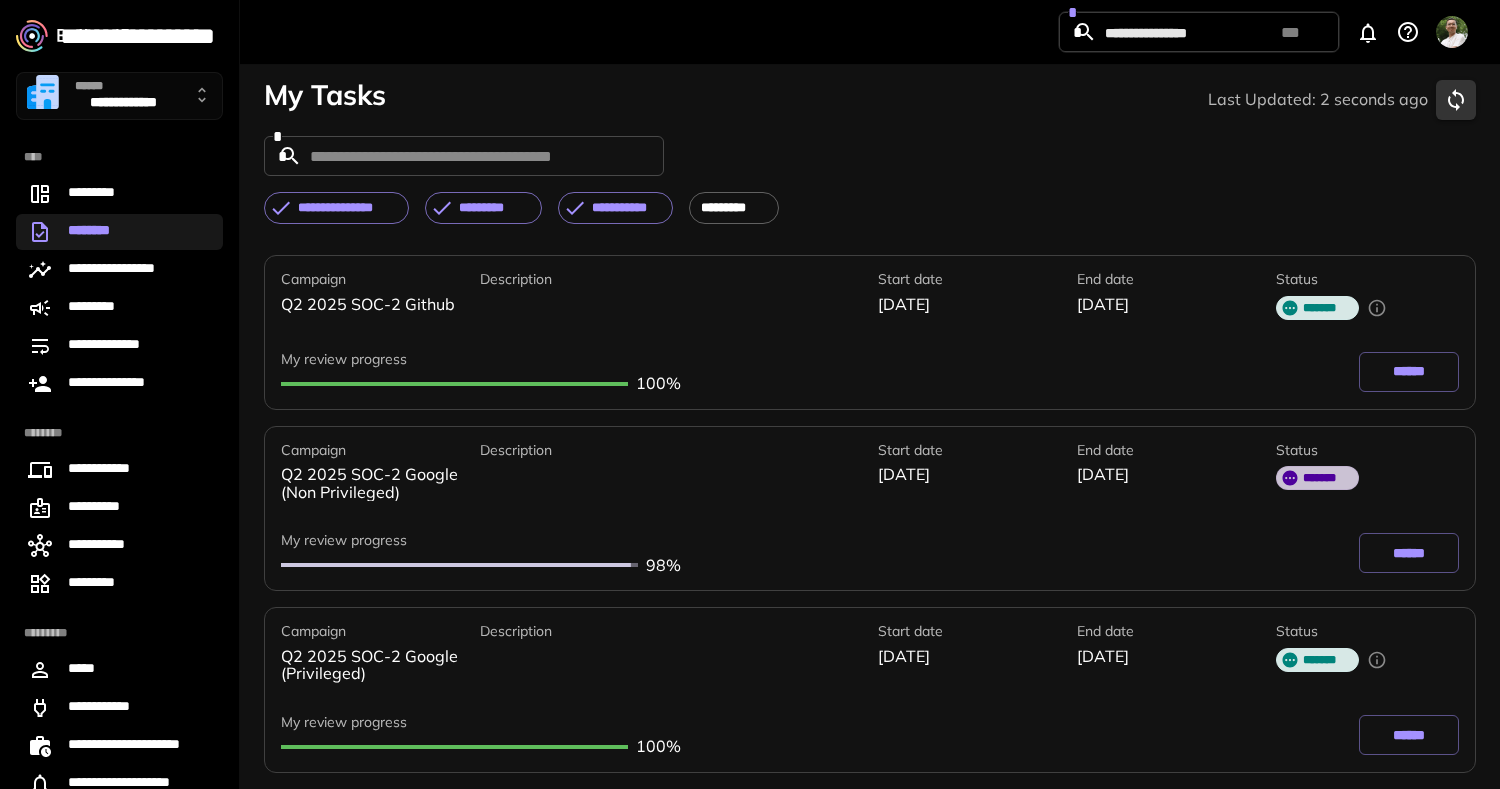 click on "******" at bounding box center [1409, 553] 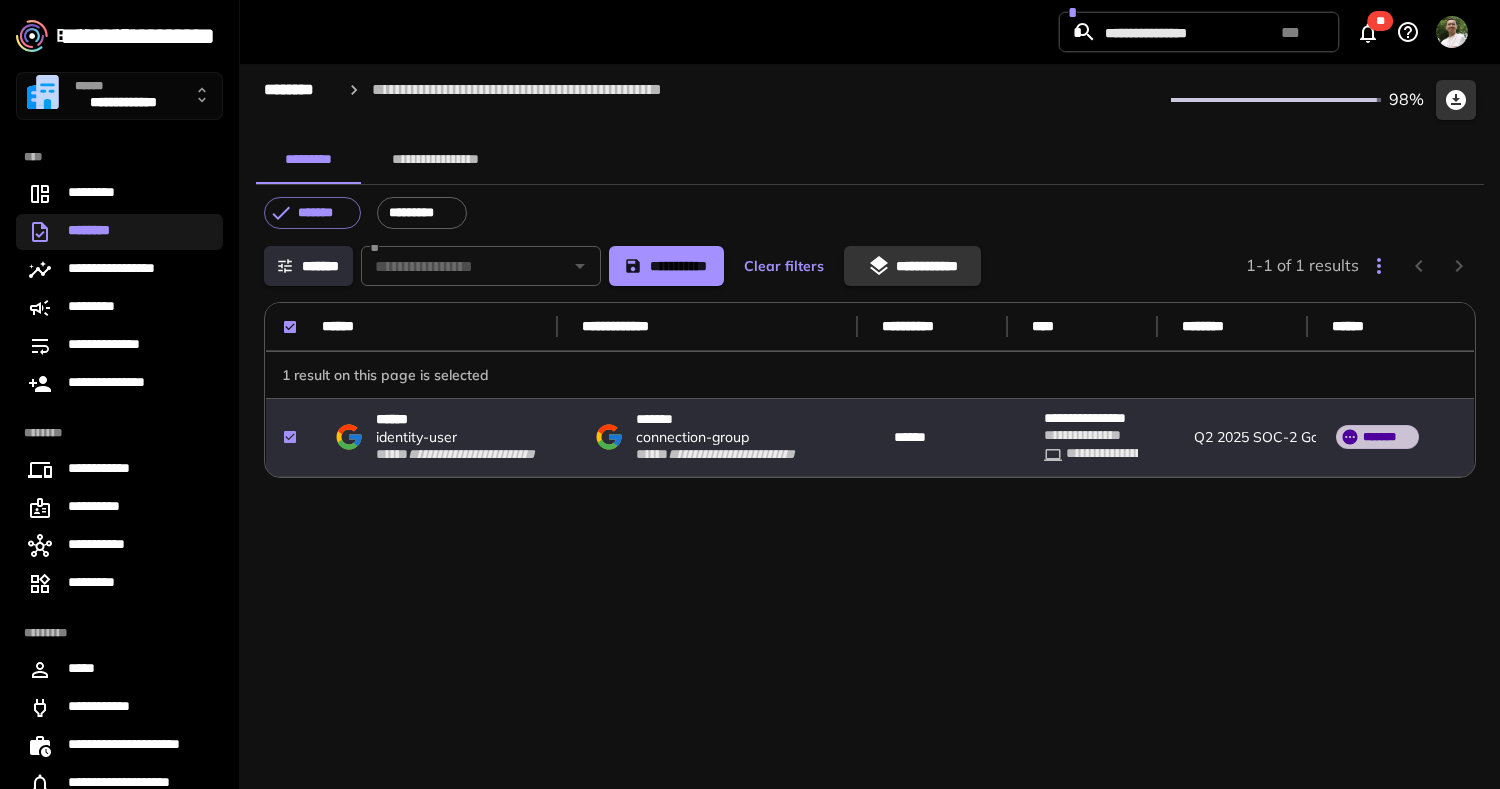 click on "**********" at bounding box center [912, 266] 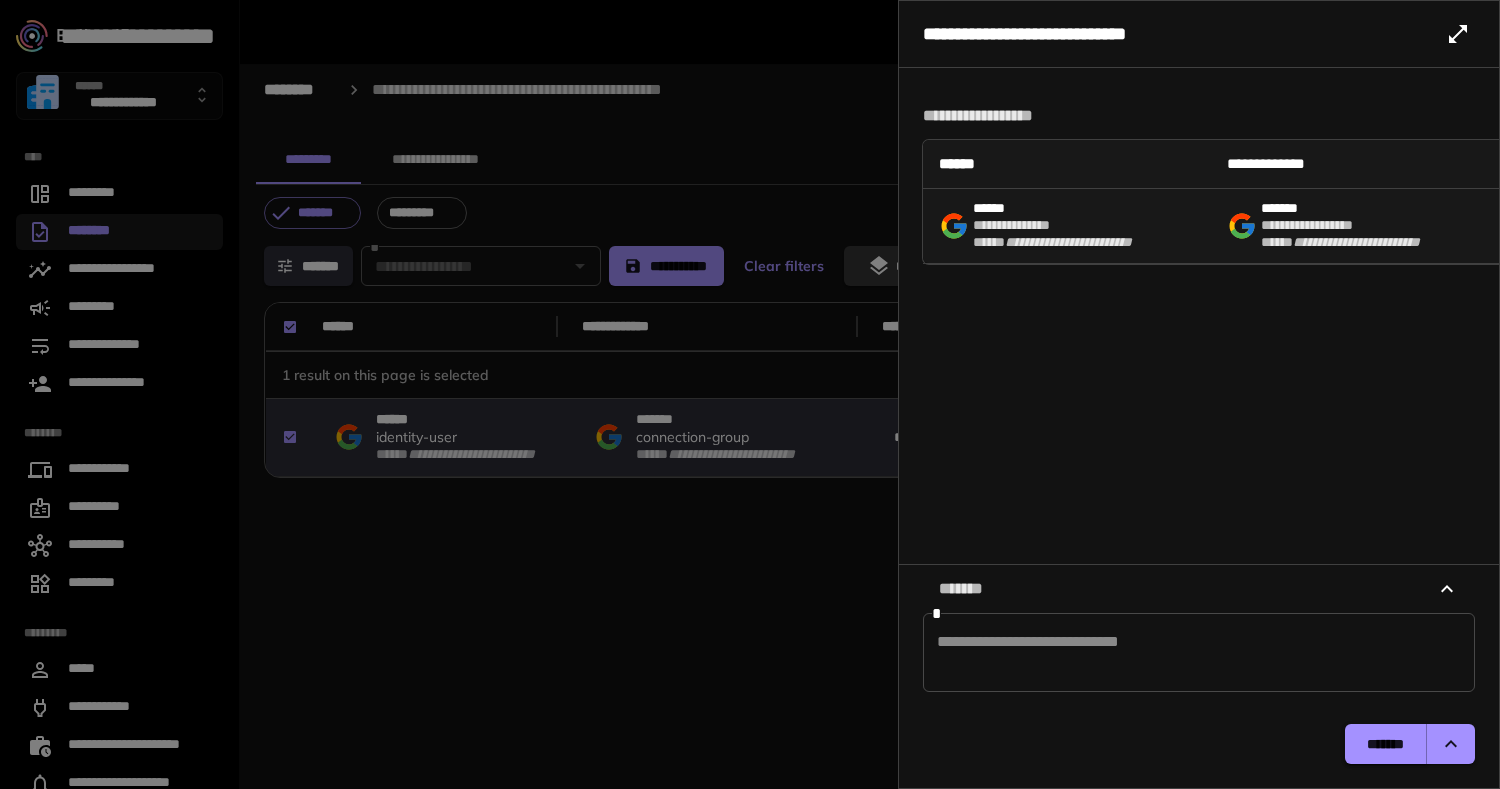 click on "*******" at bounding box center [1385, 744] 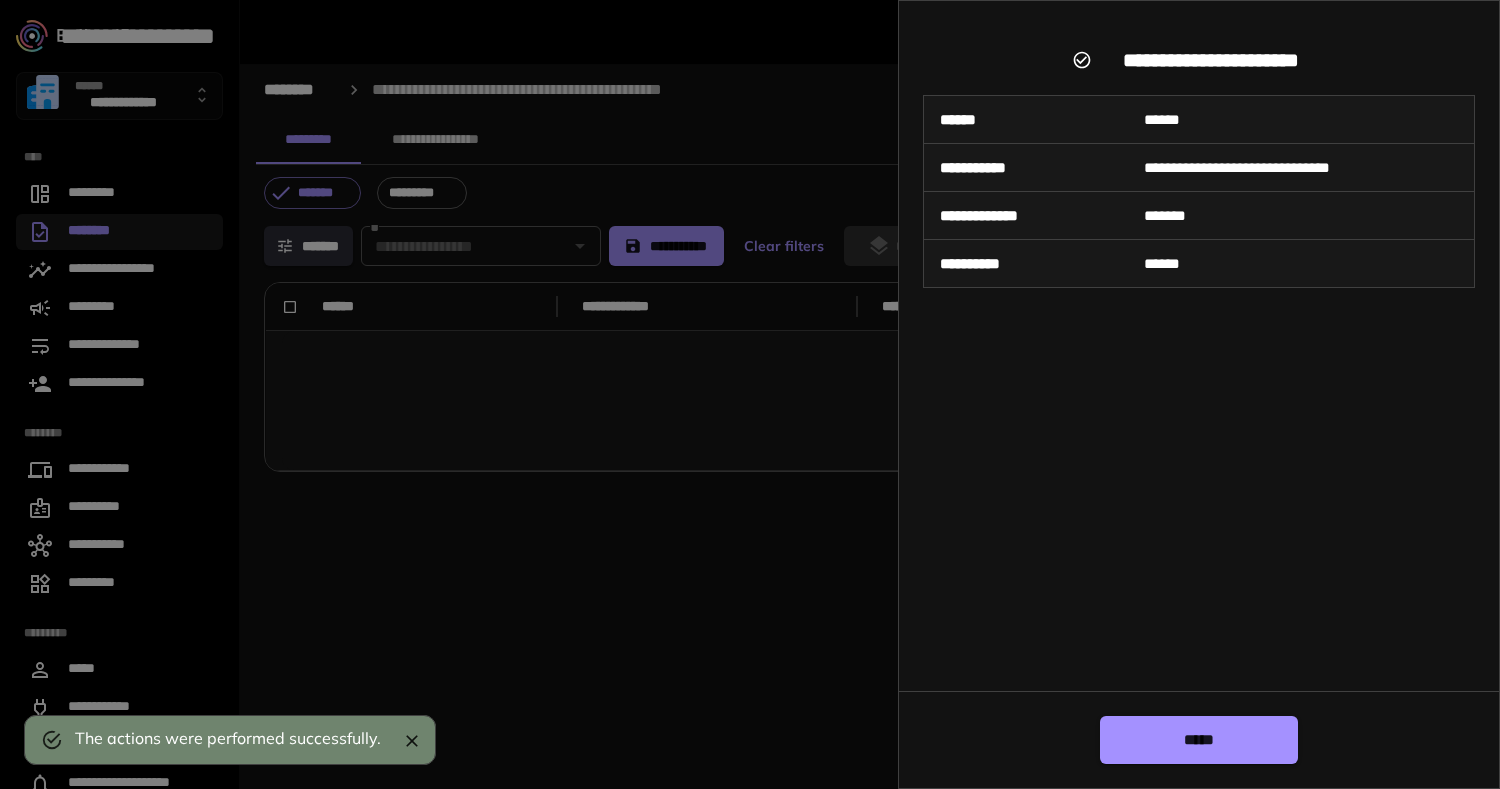 click on "*****" at bounding box center [1199, 740] 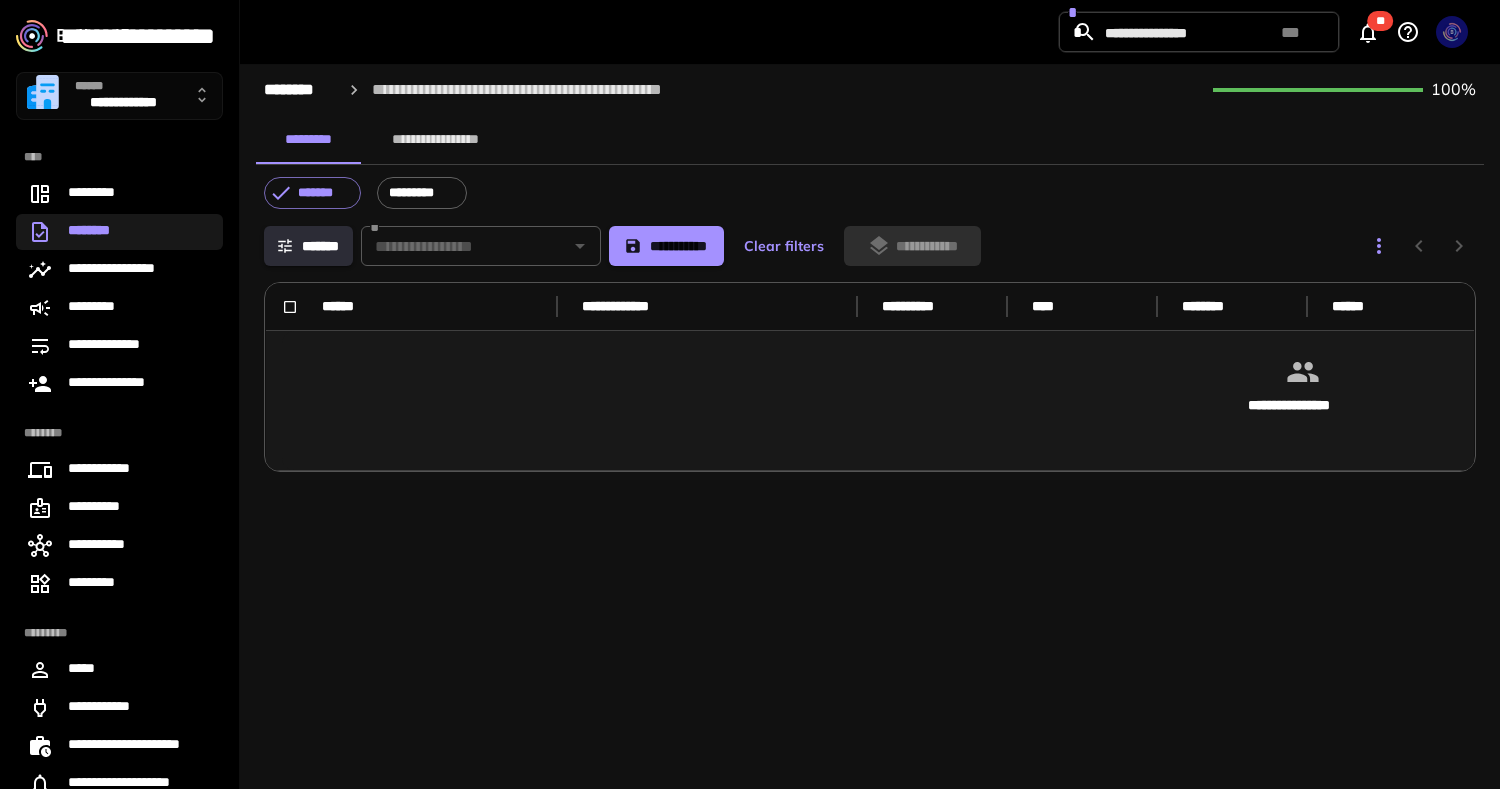 click on "********" at bounding box center (119, 232) 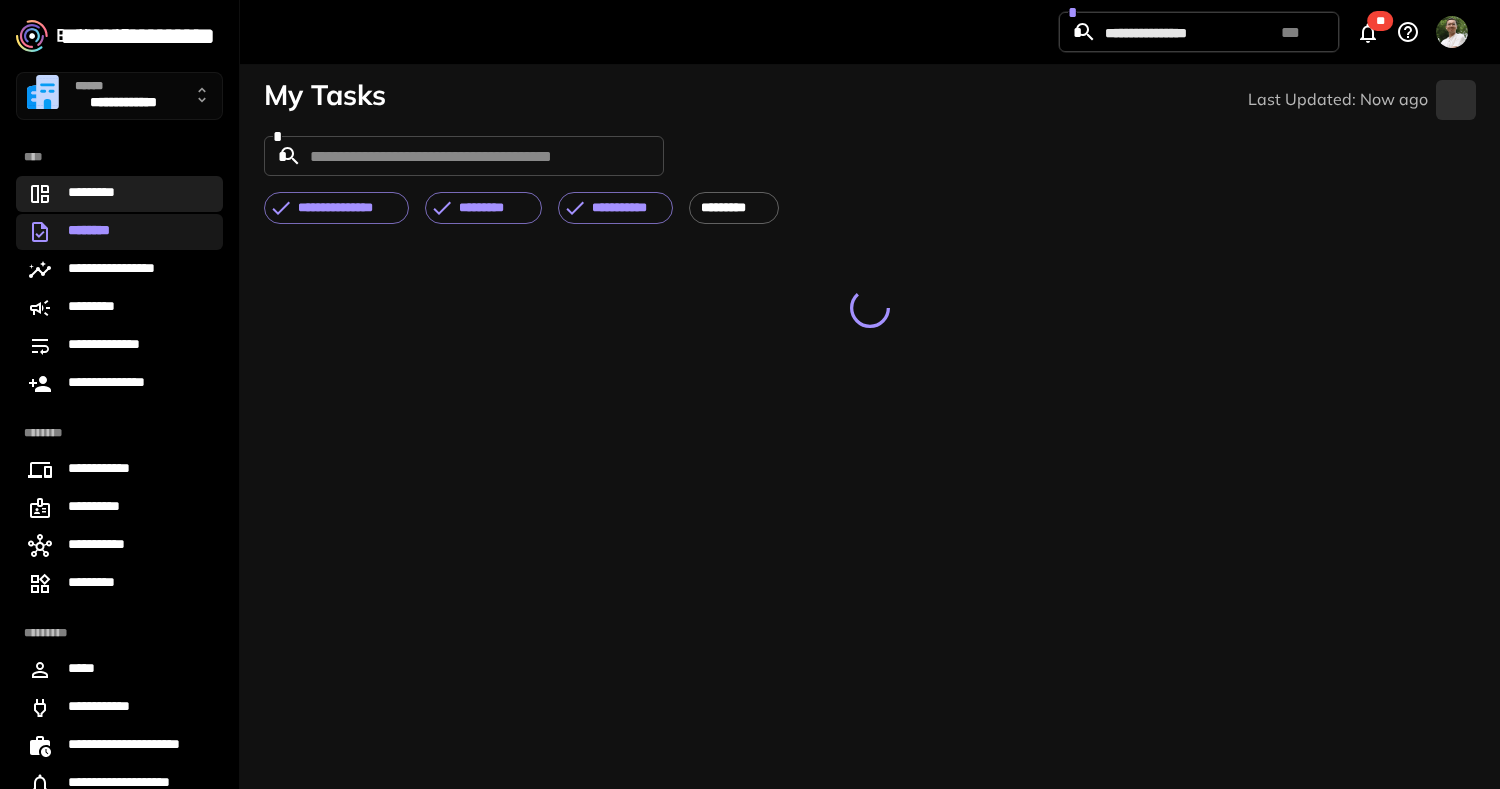 click on "*********" at bounding box center (119, 194) 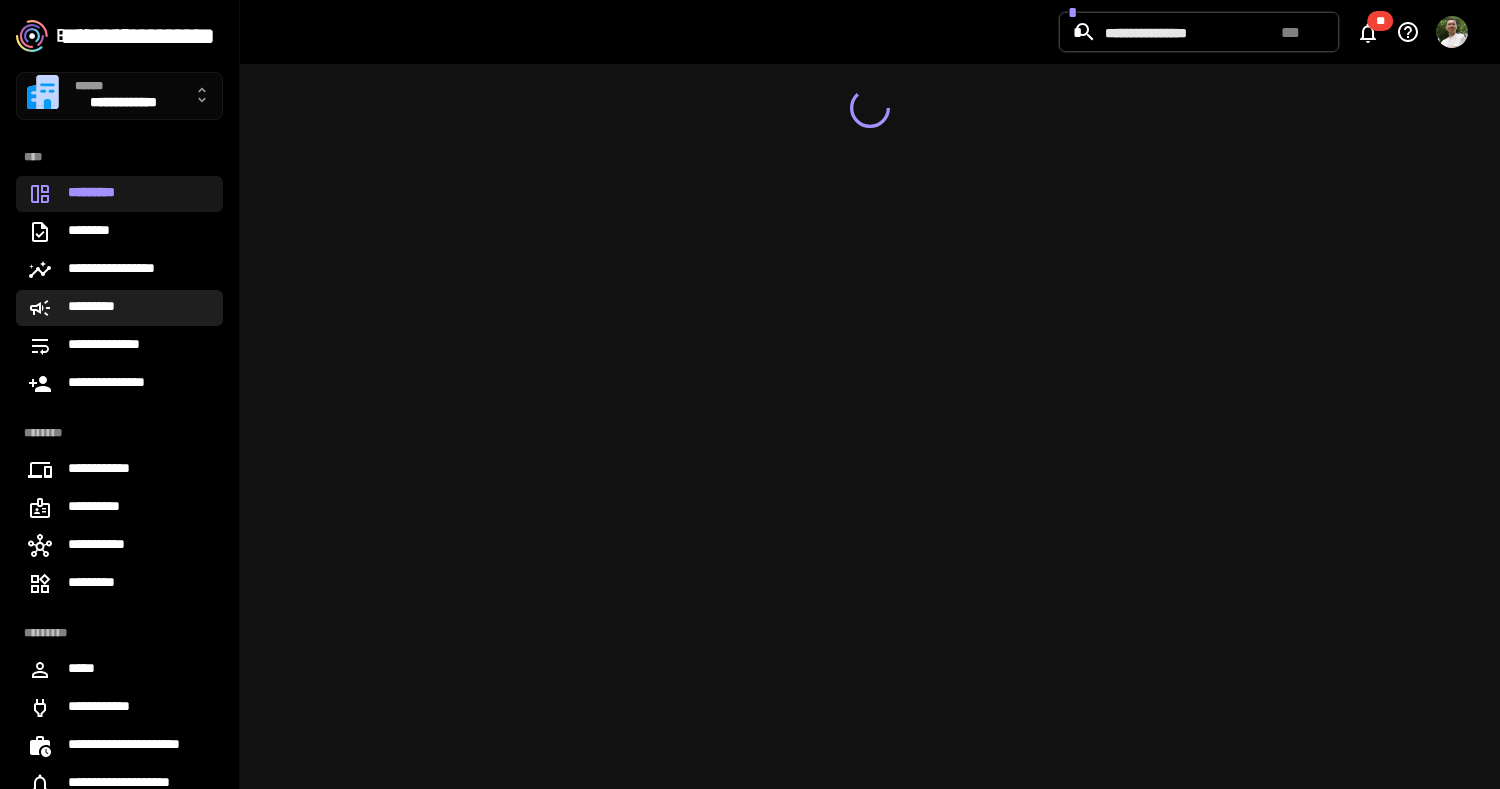 click on "*********" at bounding box center [119, 308] 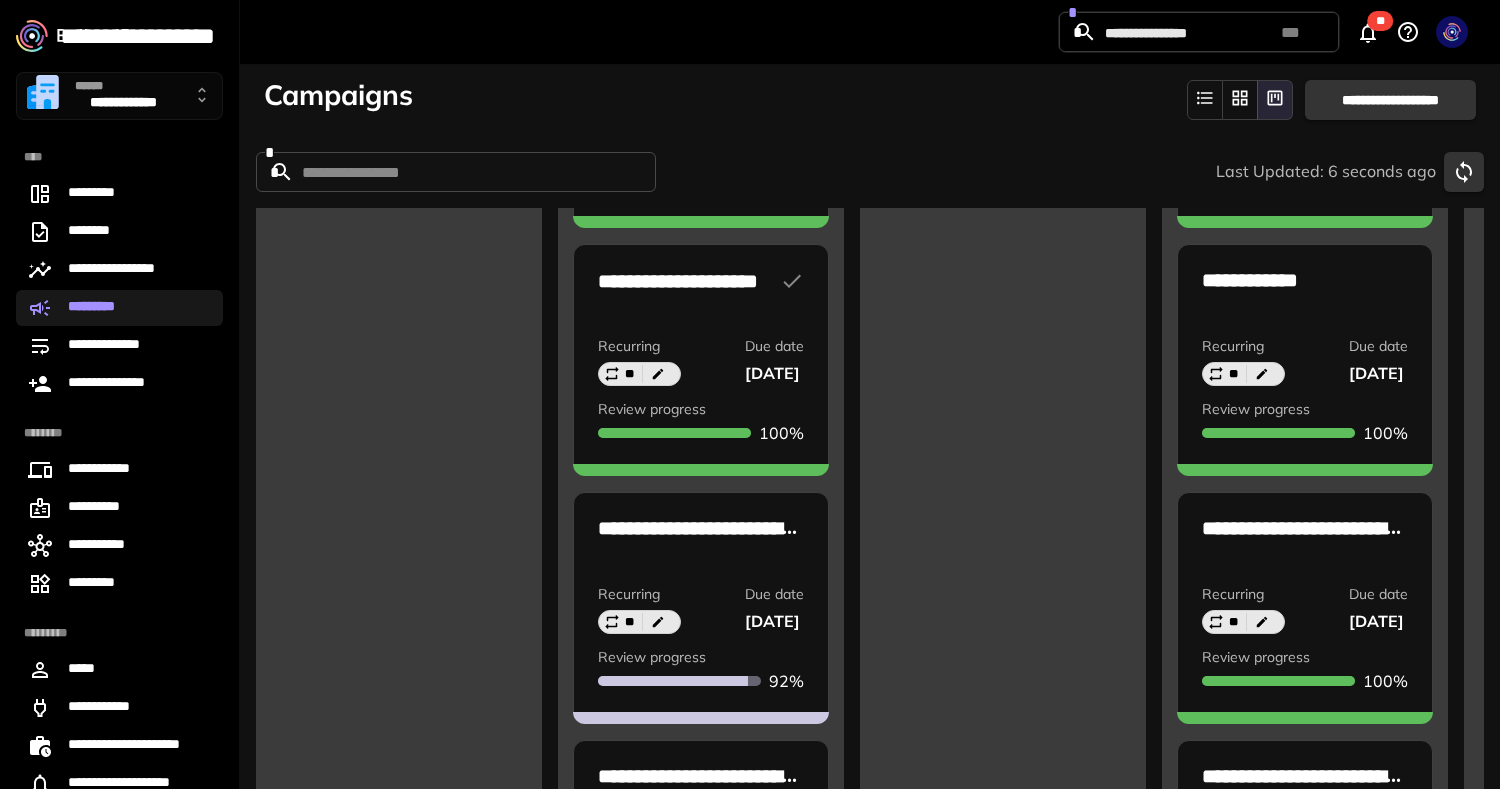 scroll, scrollTop: 1255, scrollLeft: 0, axis: vertical 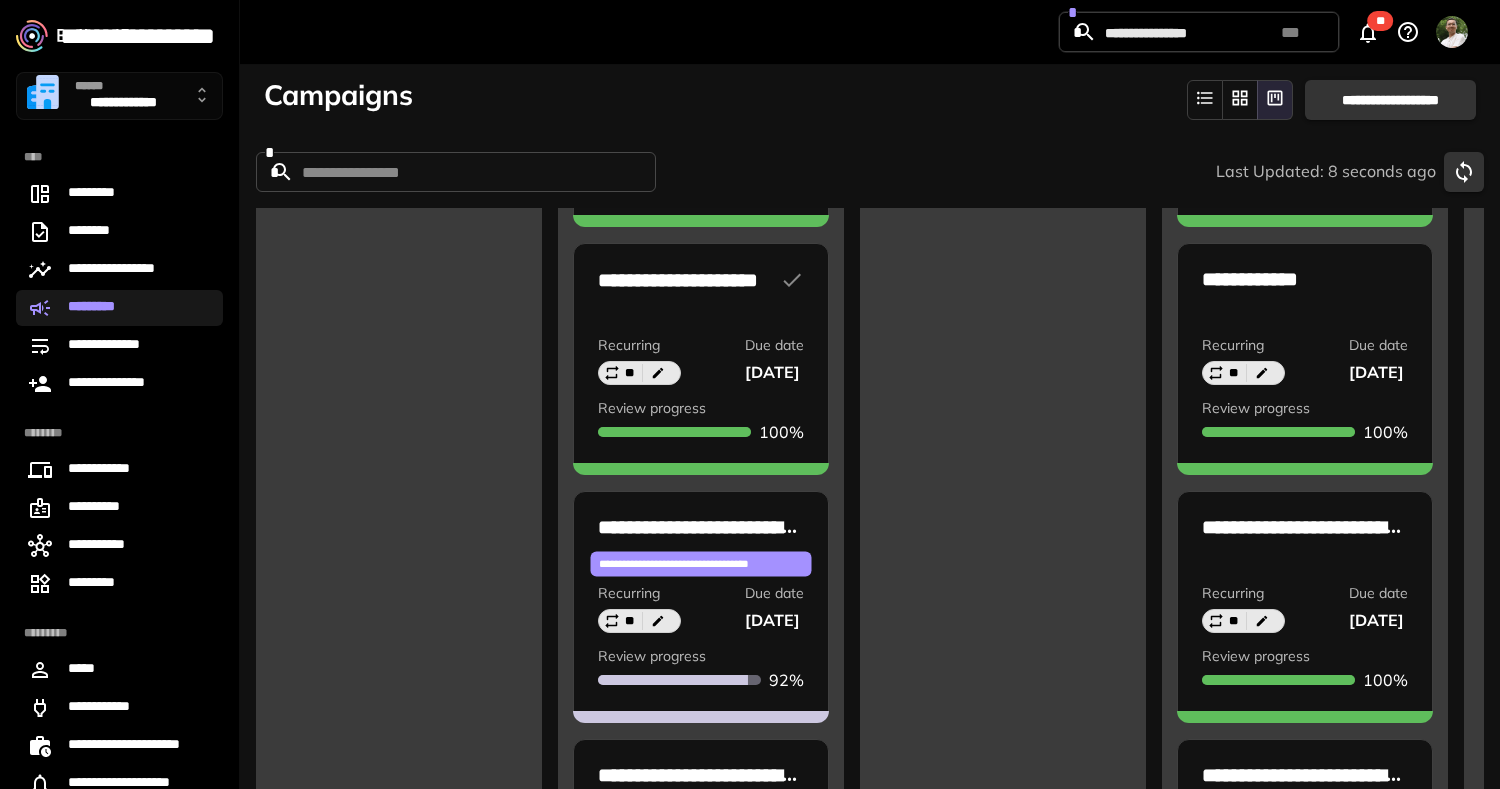 click on "**********" at bounding box center (701, 564) 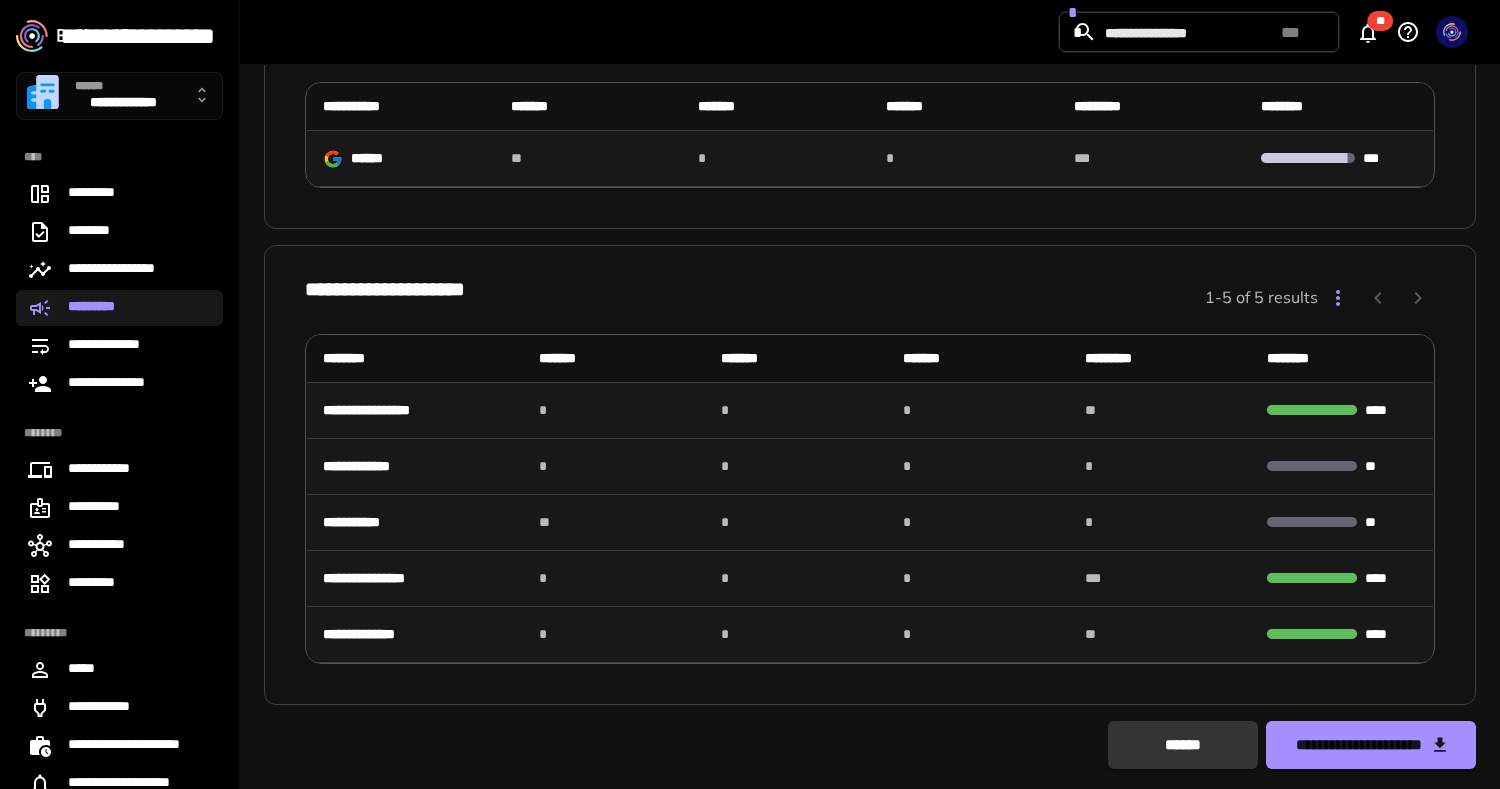 scroll, scrollTop: 263, scrollLeft: 0, axis: vertical 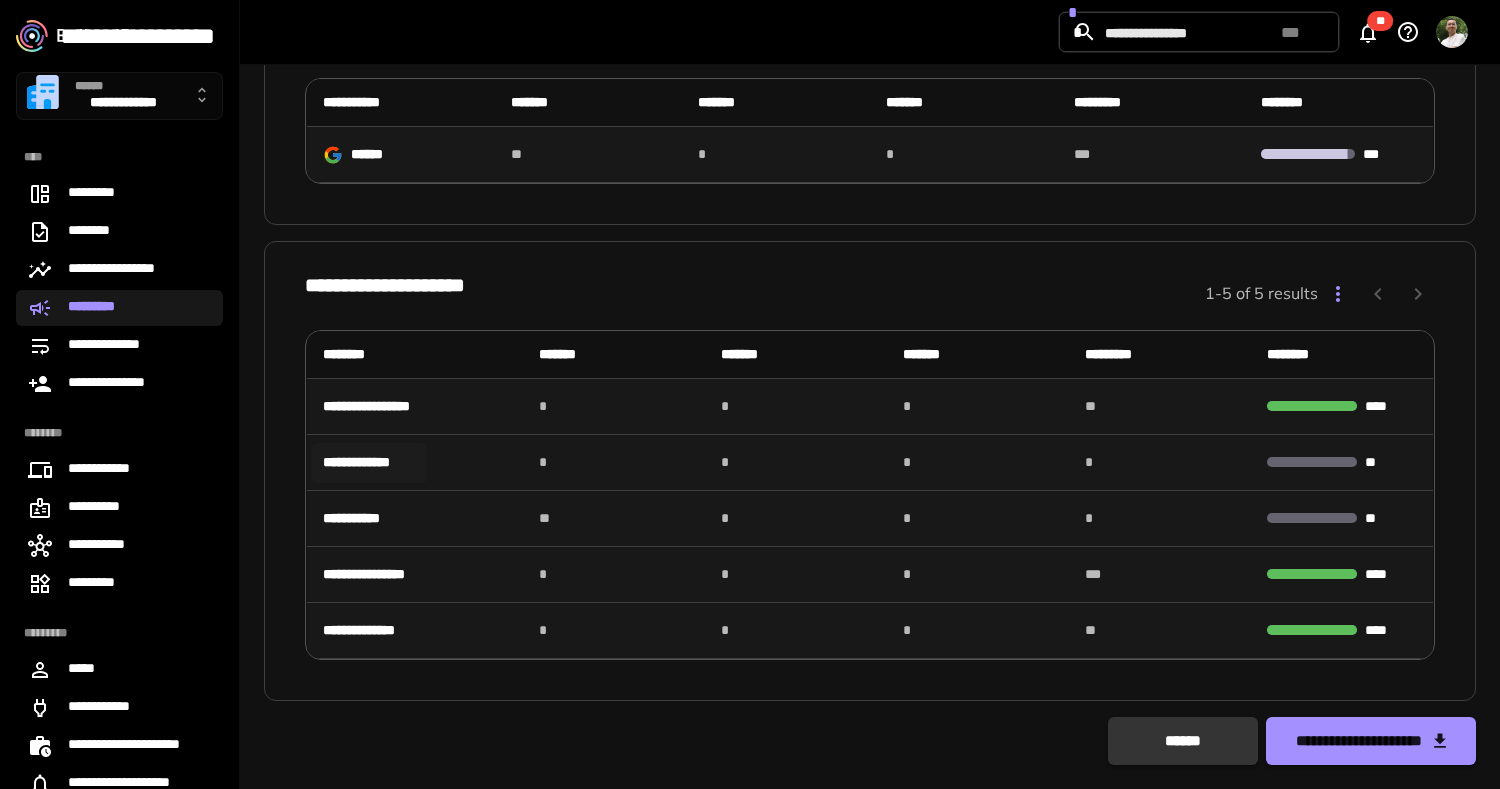 click on "**********" at bounding box center [369, 462] 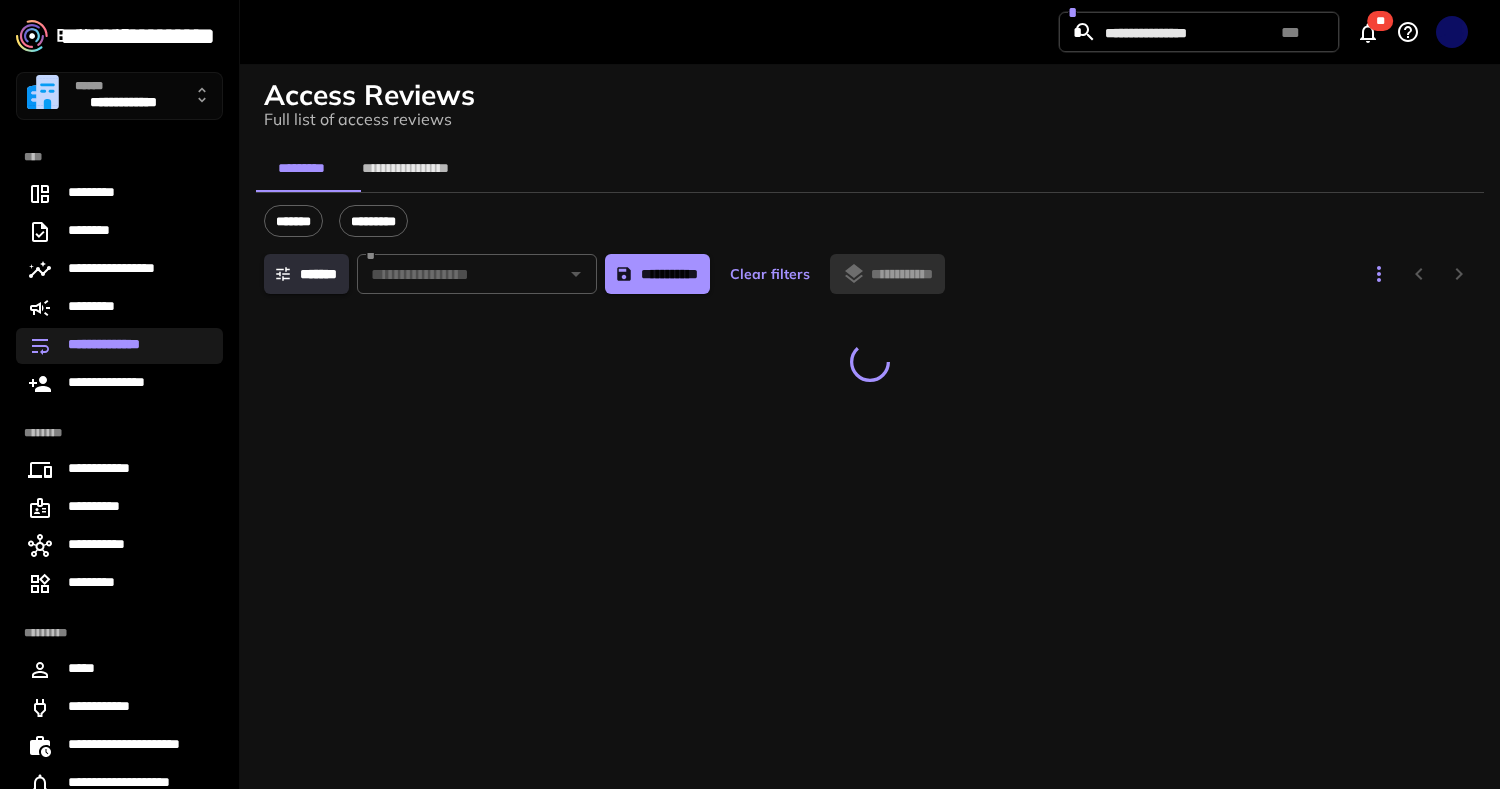 scroll, scrollTop: 0, scrollLeft: 0, axis: both 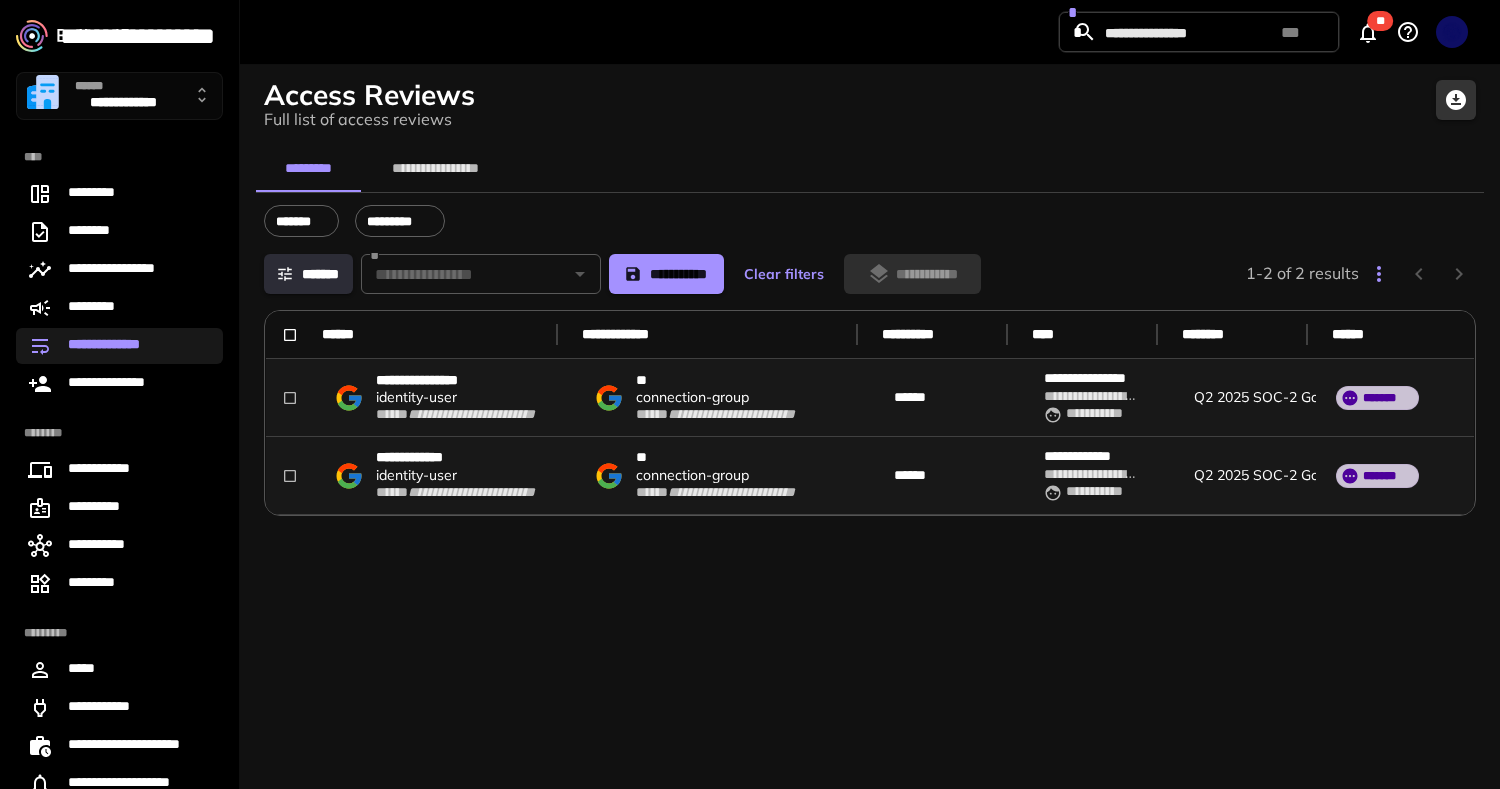 click on "**********" at bounding box center (119, 346) 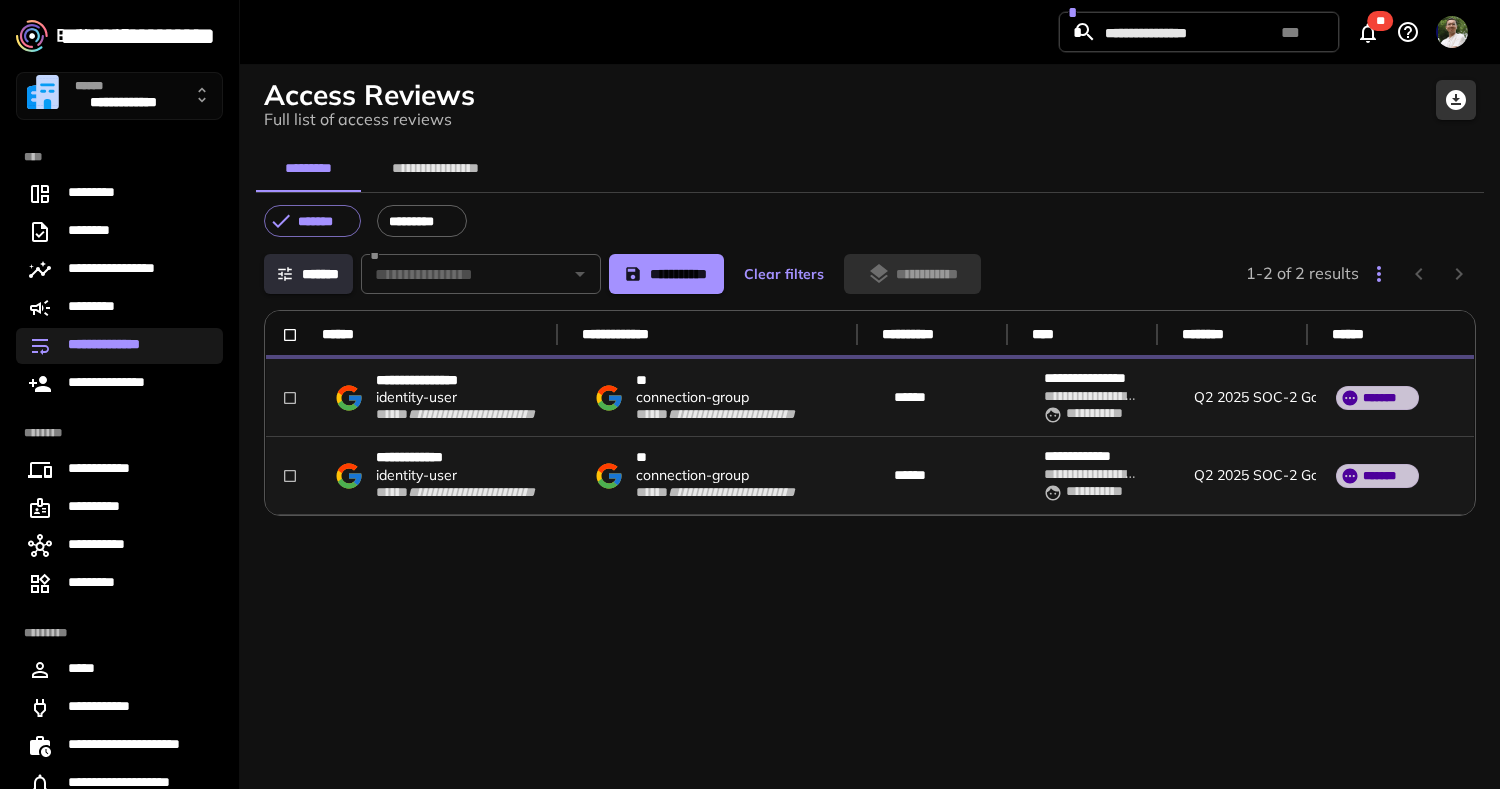 click on "**********" at bounding box center (119, 394) 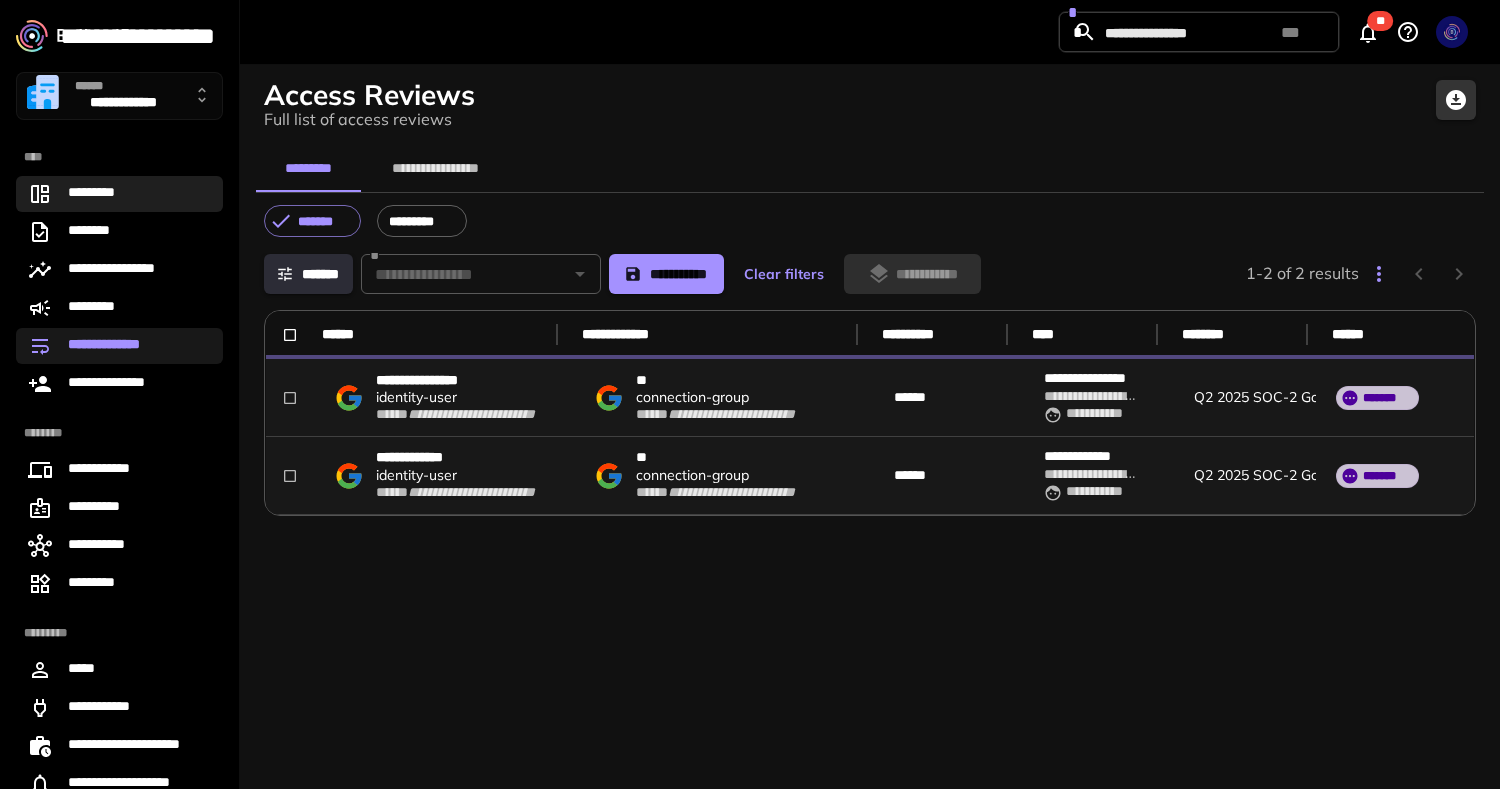 click on "*********" at bounding box center (119, 194) 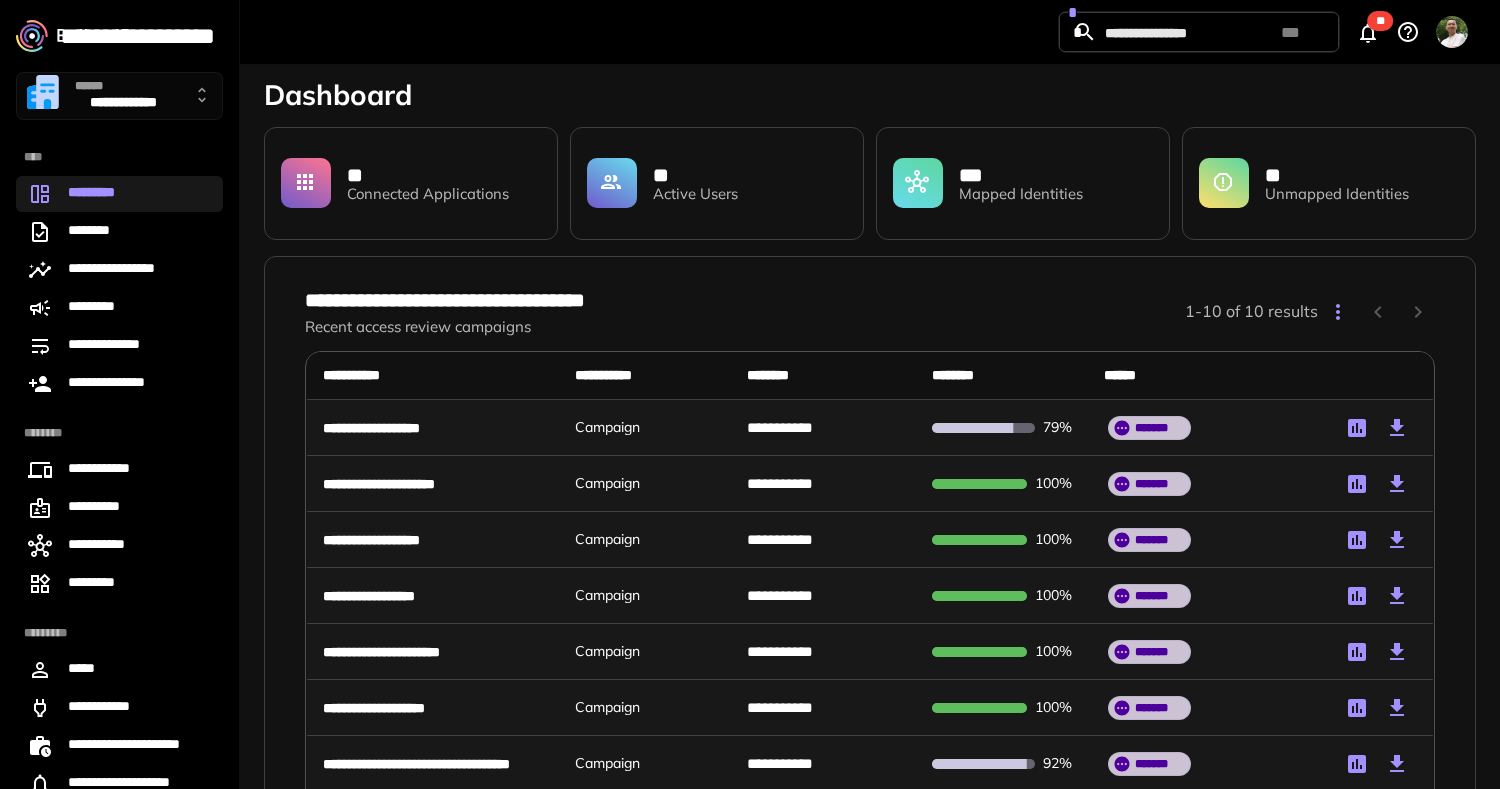 scroll, scrollTop: 229, scrollLeft: 0, axis: vertical 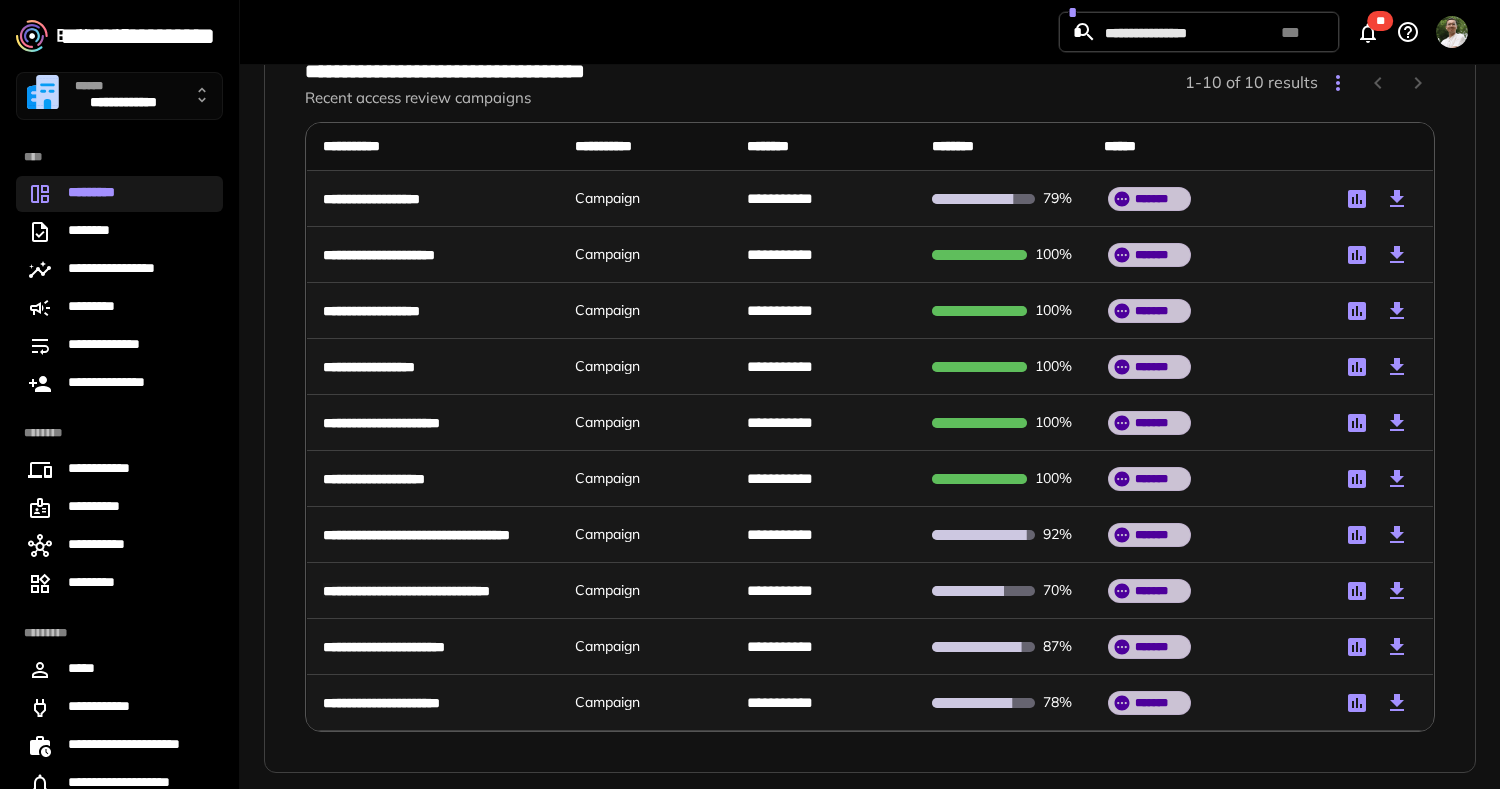 click on "**********" at bounding box center [406, 591] 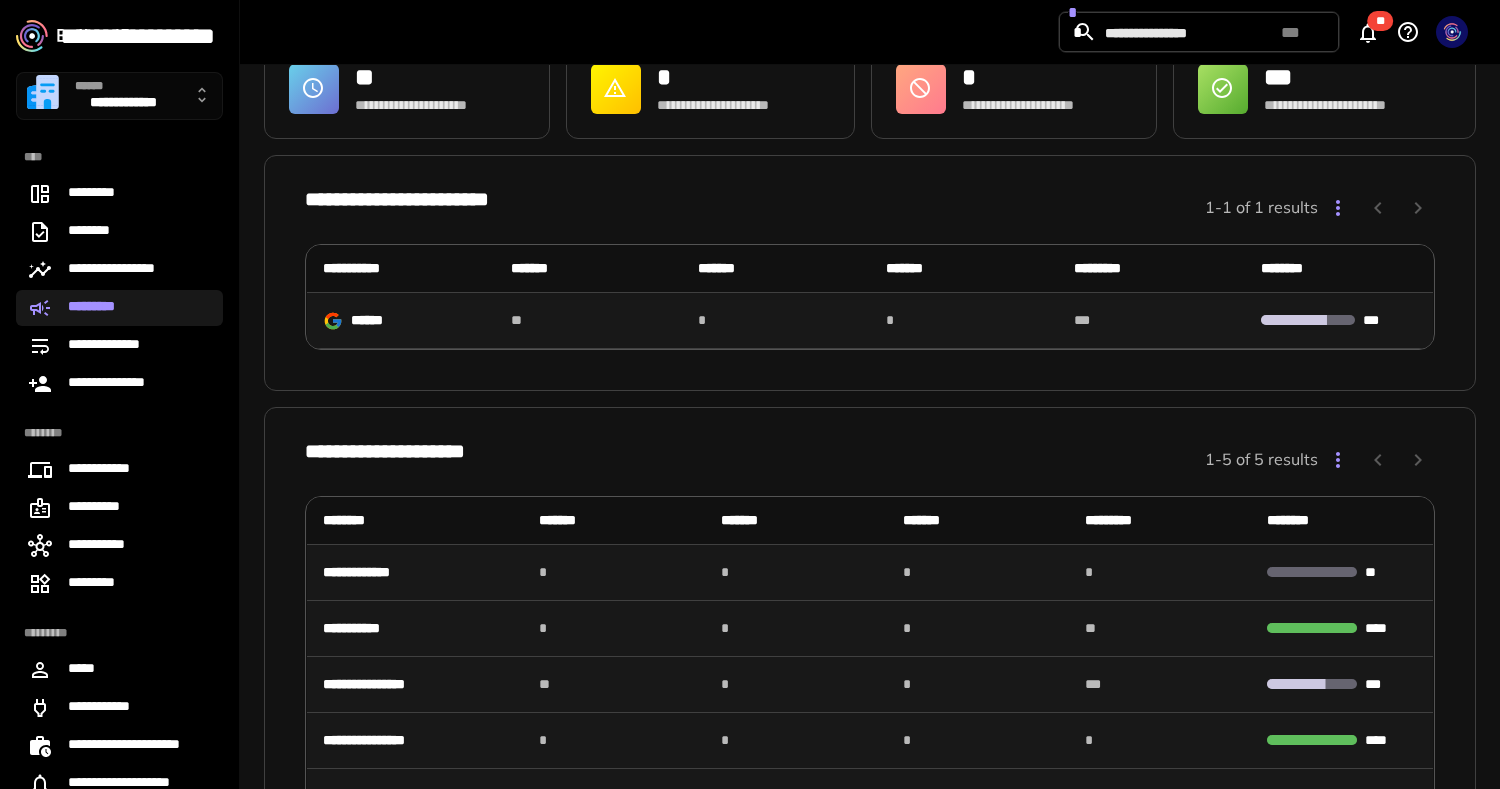 scroll, scrollTop: 263, scrollLeft: 0, axis: vertical 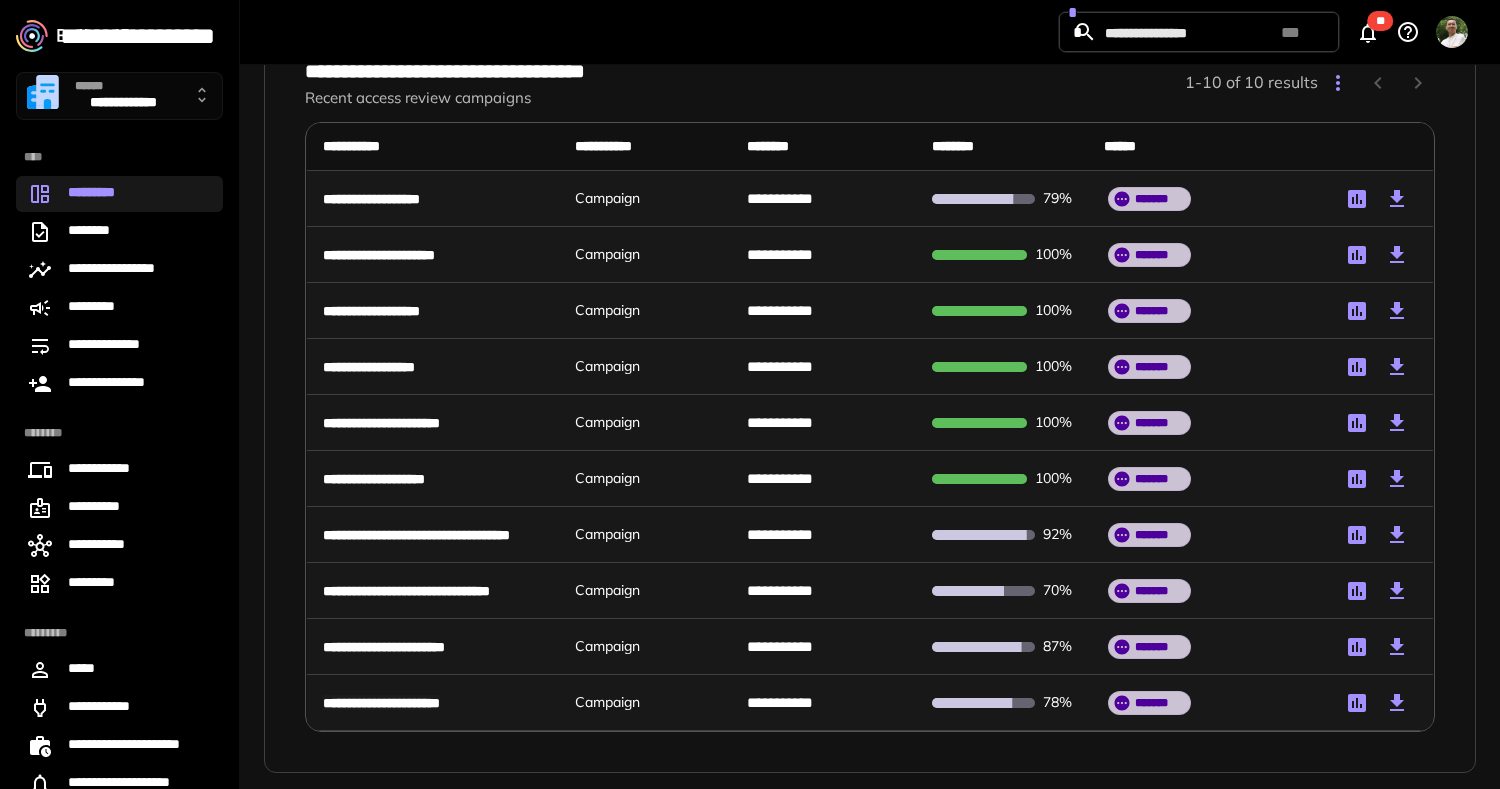 click on "**********" at bounding box center (381, 703) 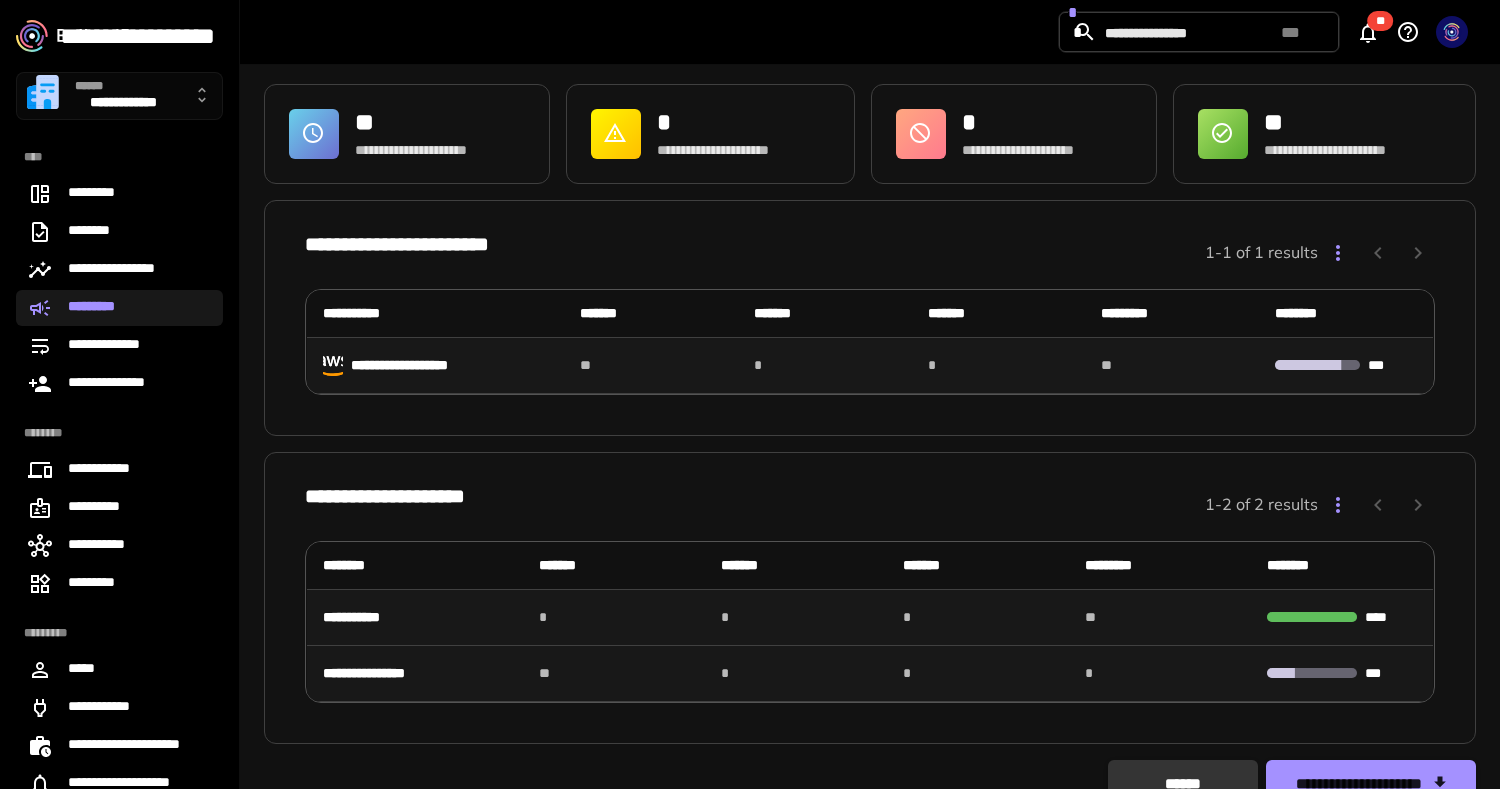 scroll, scrollTop: 95, scrollLeft: 0, axis: vertical 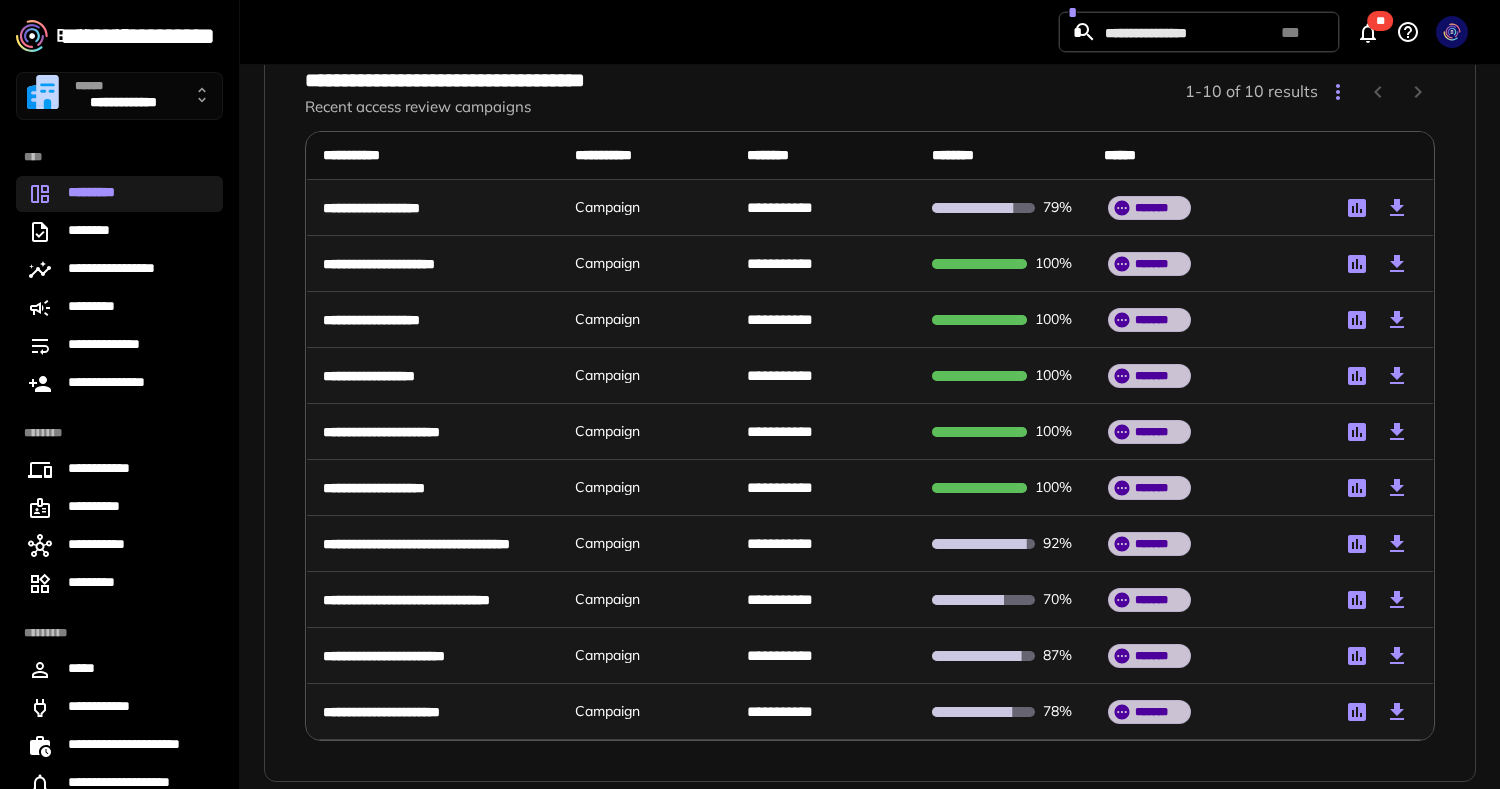 click on "**********" at bounding box center [371, 208] 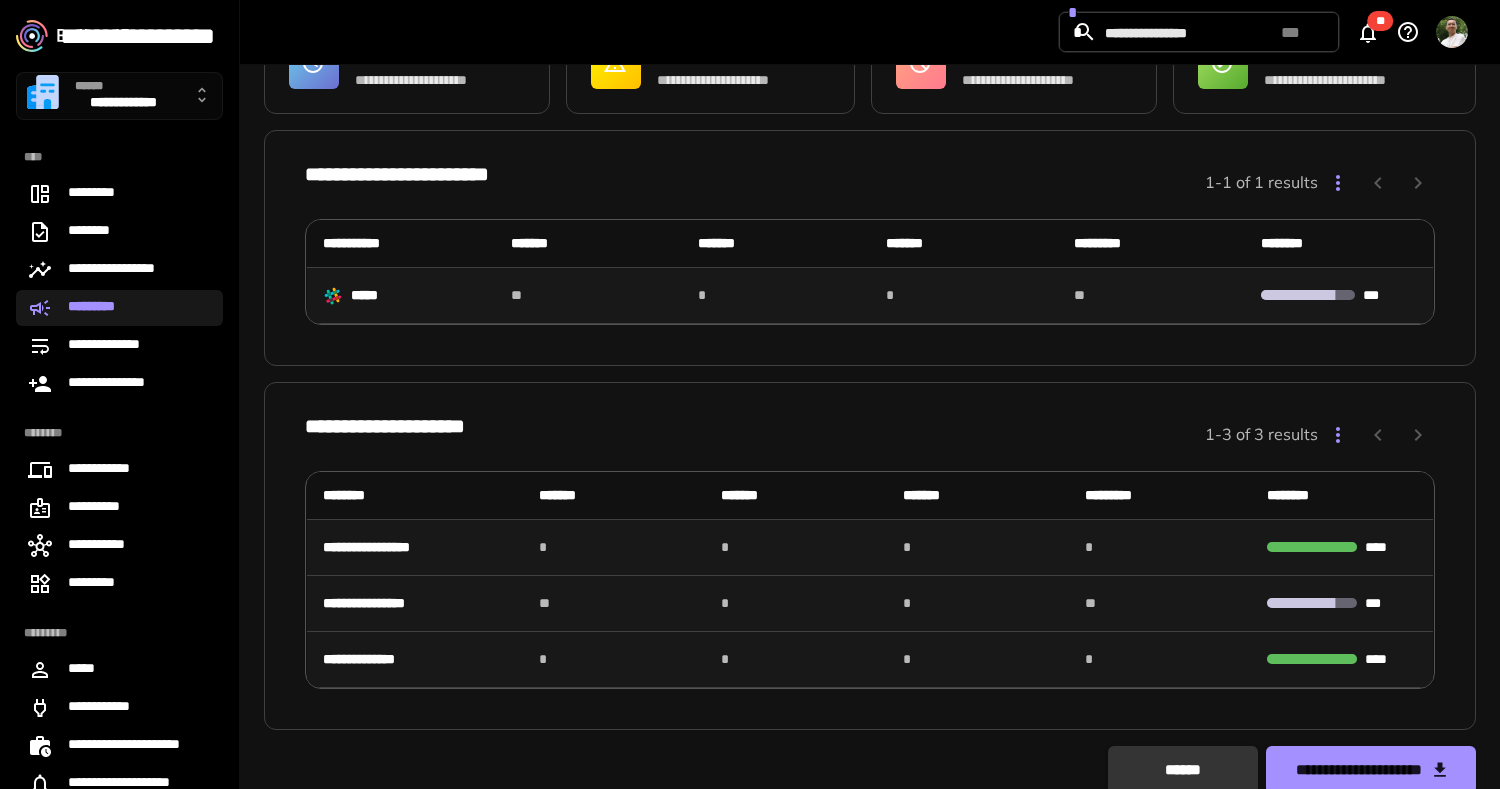 scroll, scrollTop: 151, scrollLeft: 0, axis: vertical 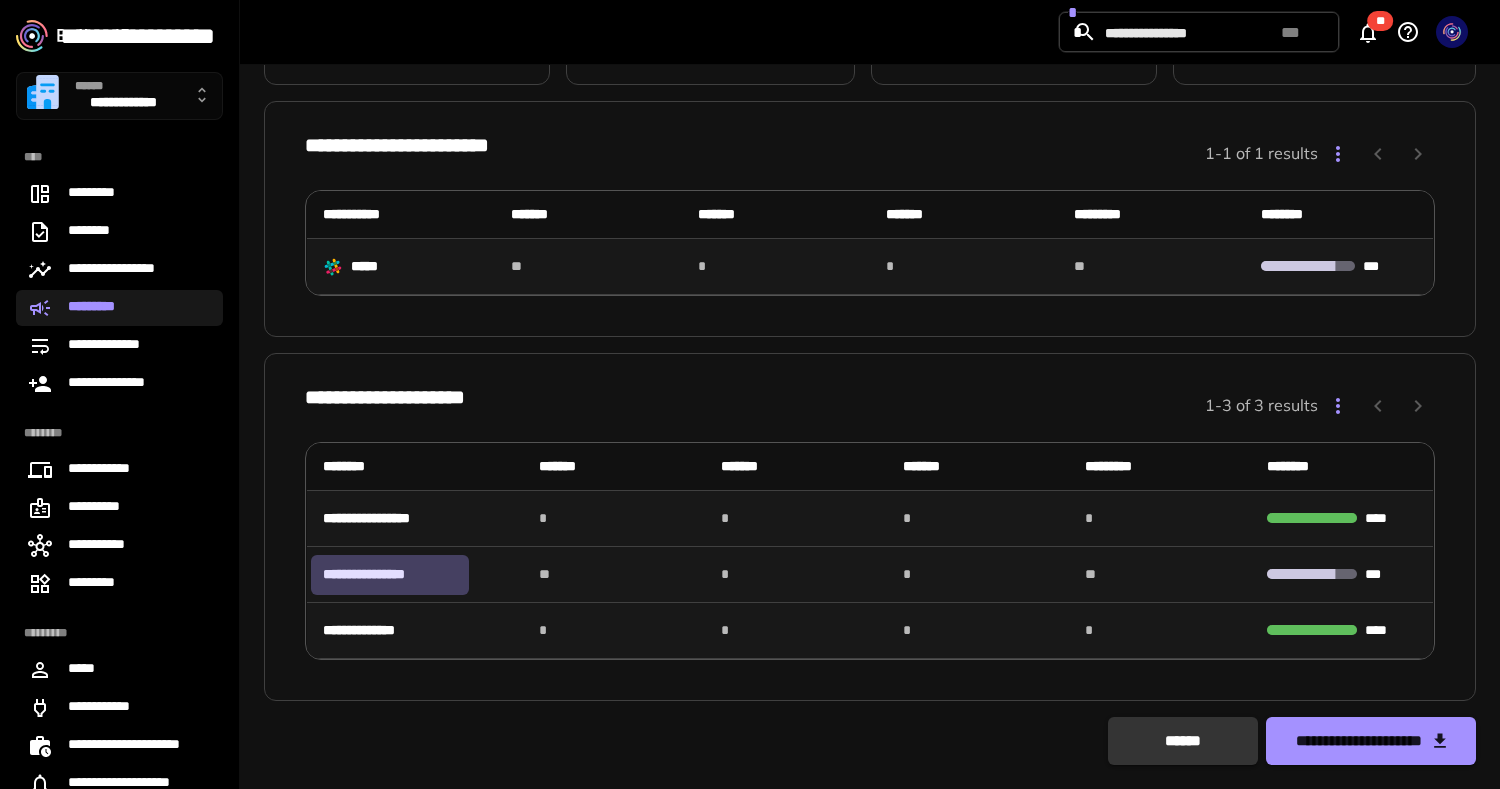 click on "**********" at bounding box center (390, 574) 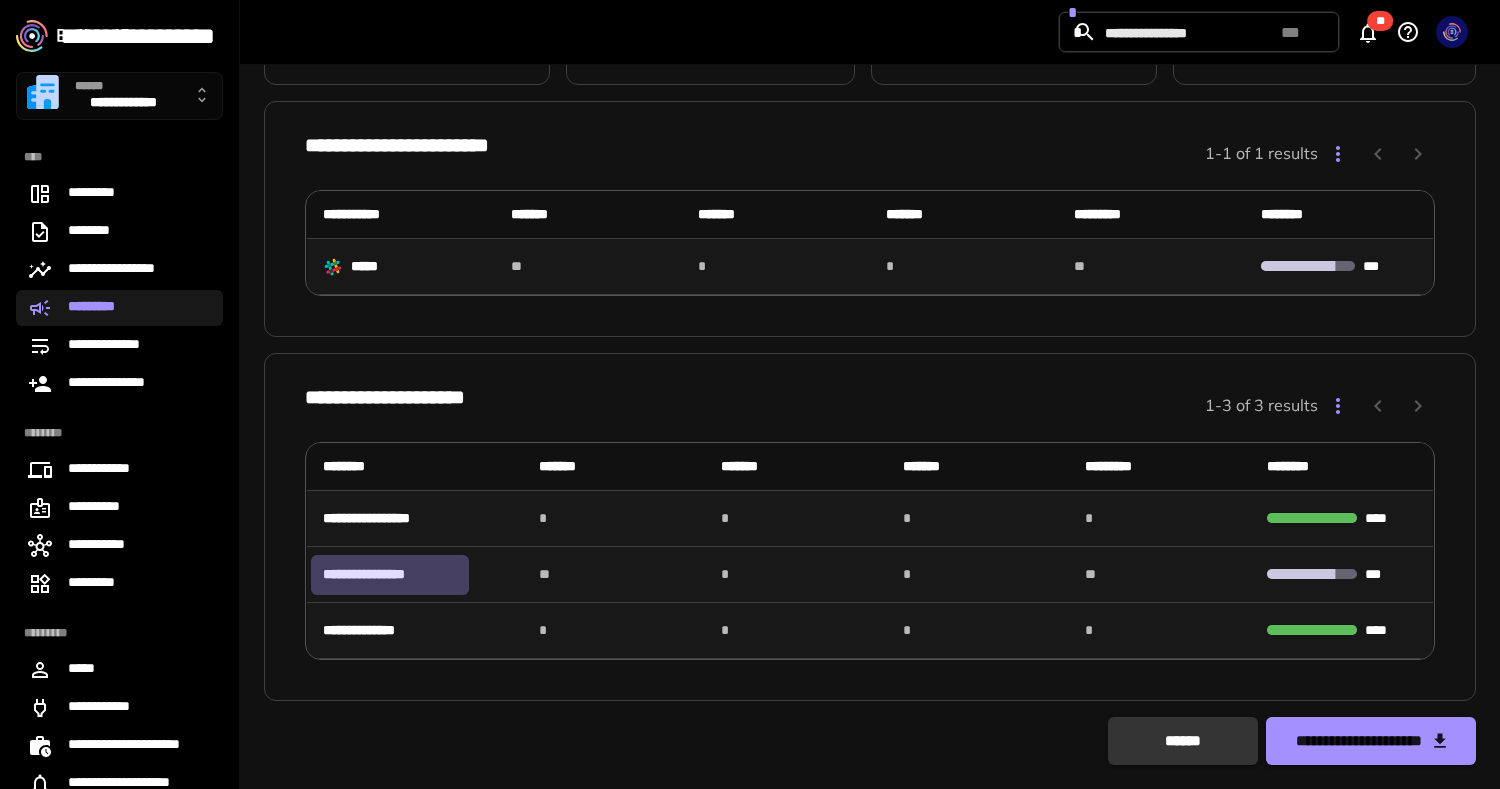 scroll, scrollTop: 0, scrollLeft: 0, axis: both 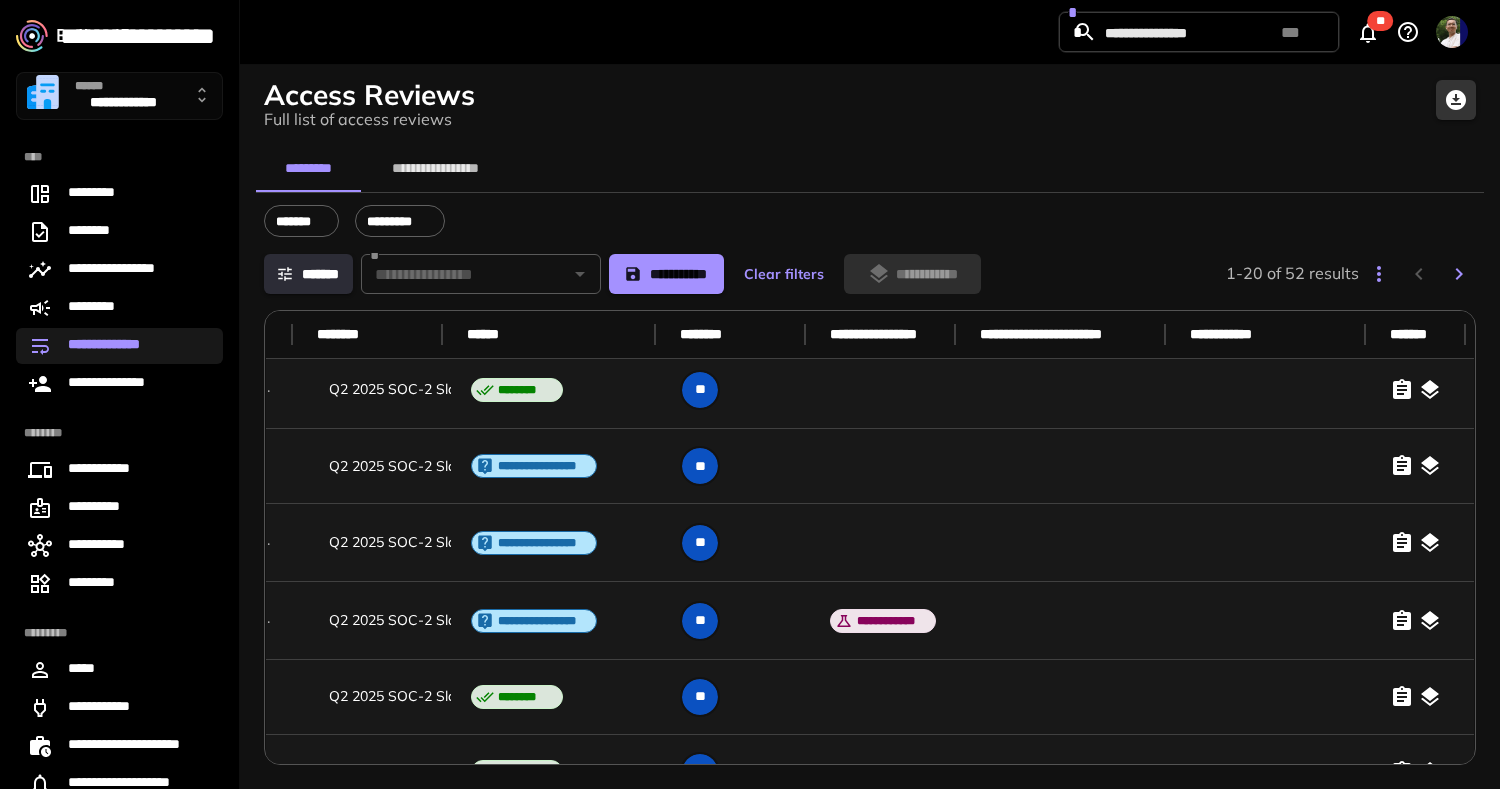 click 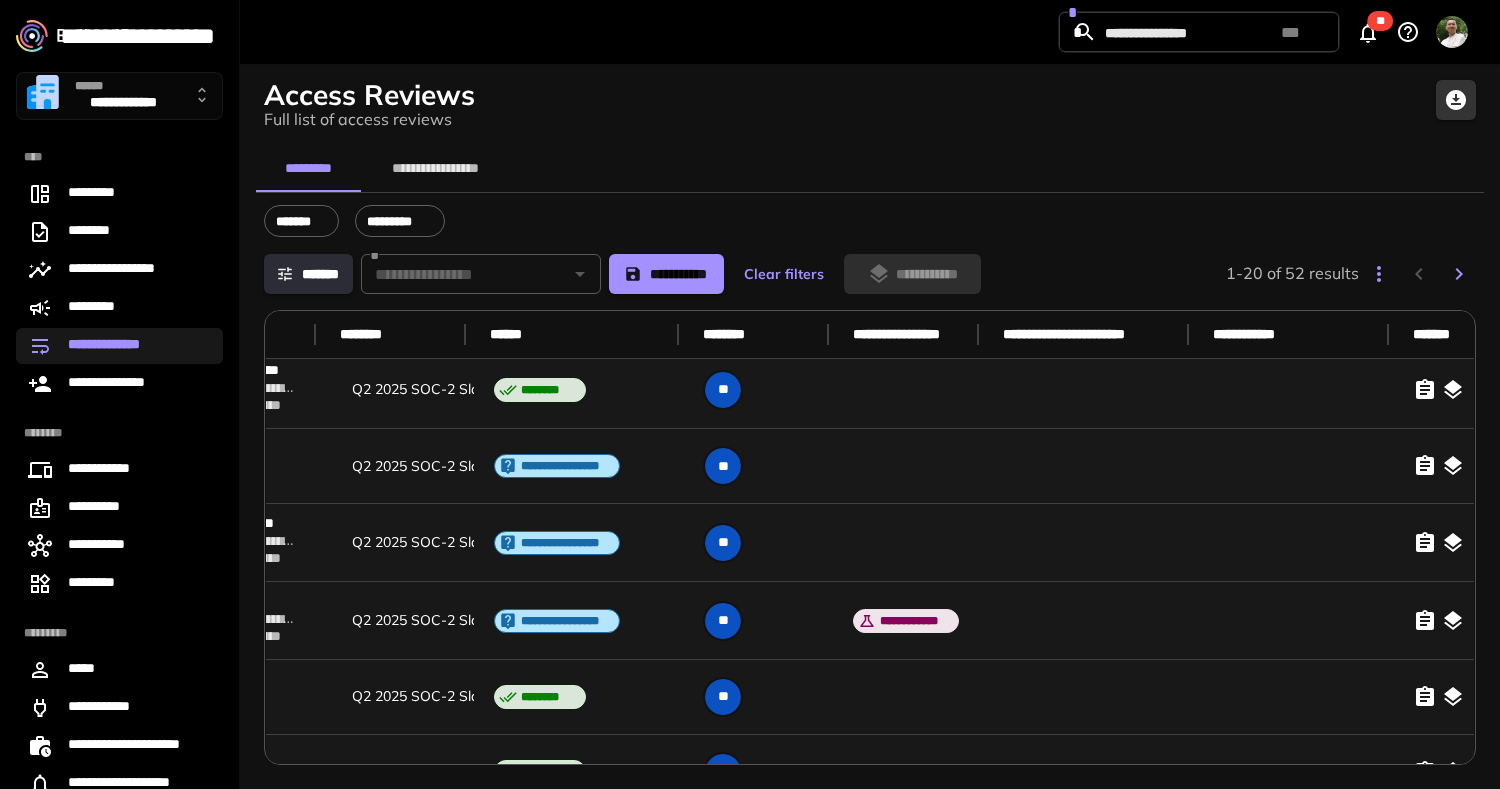 scroll, scrollTop: 8, scrollLeft: 865, axis: both 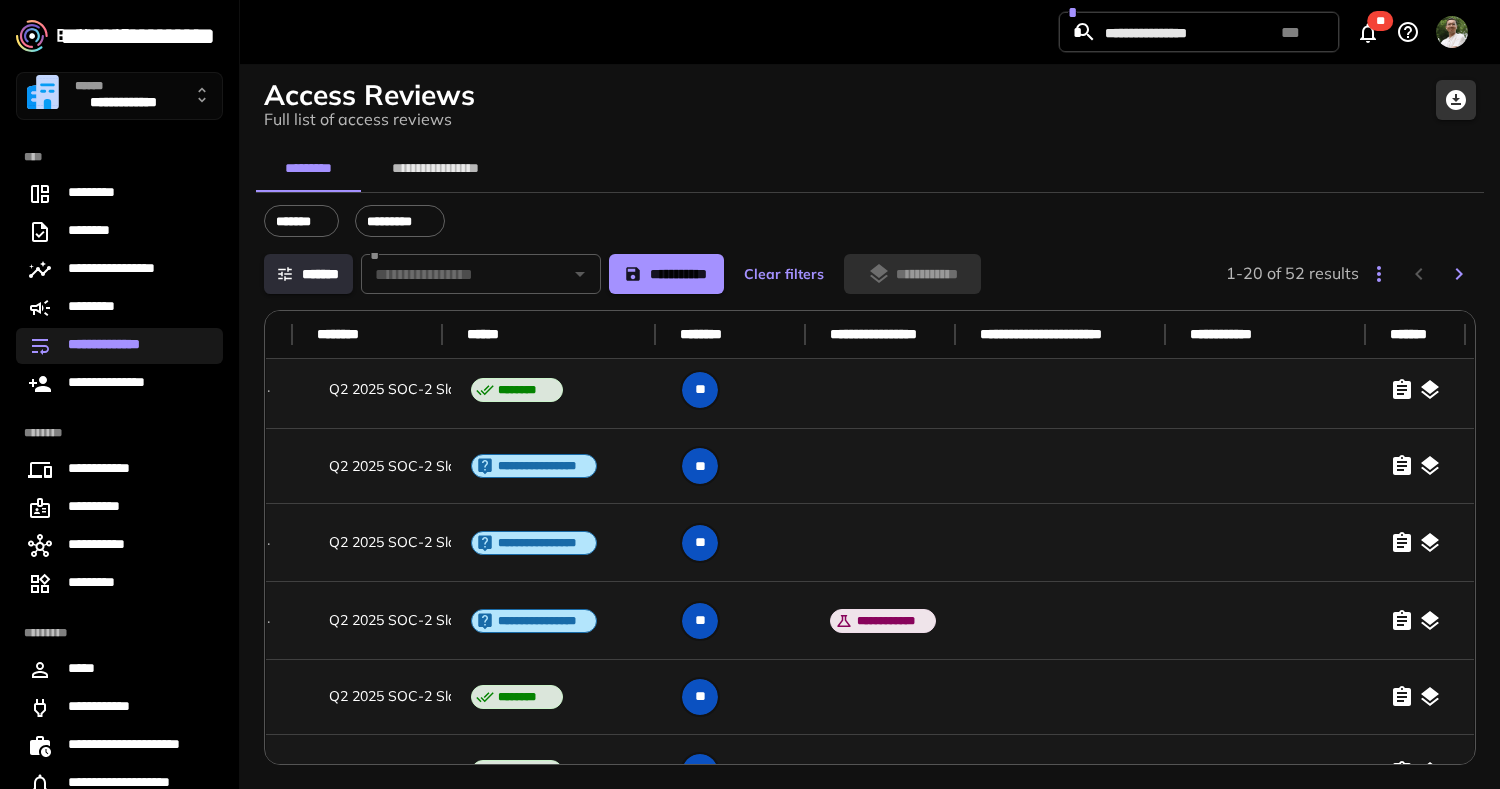 click 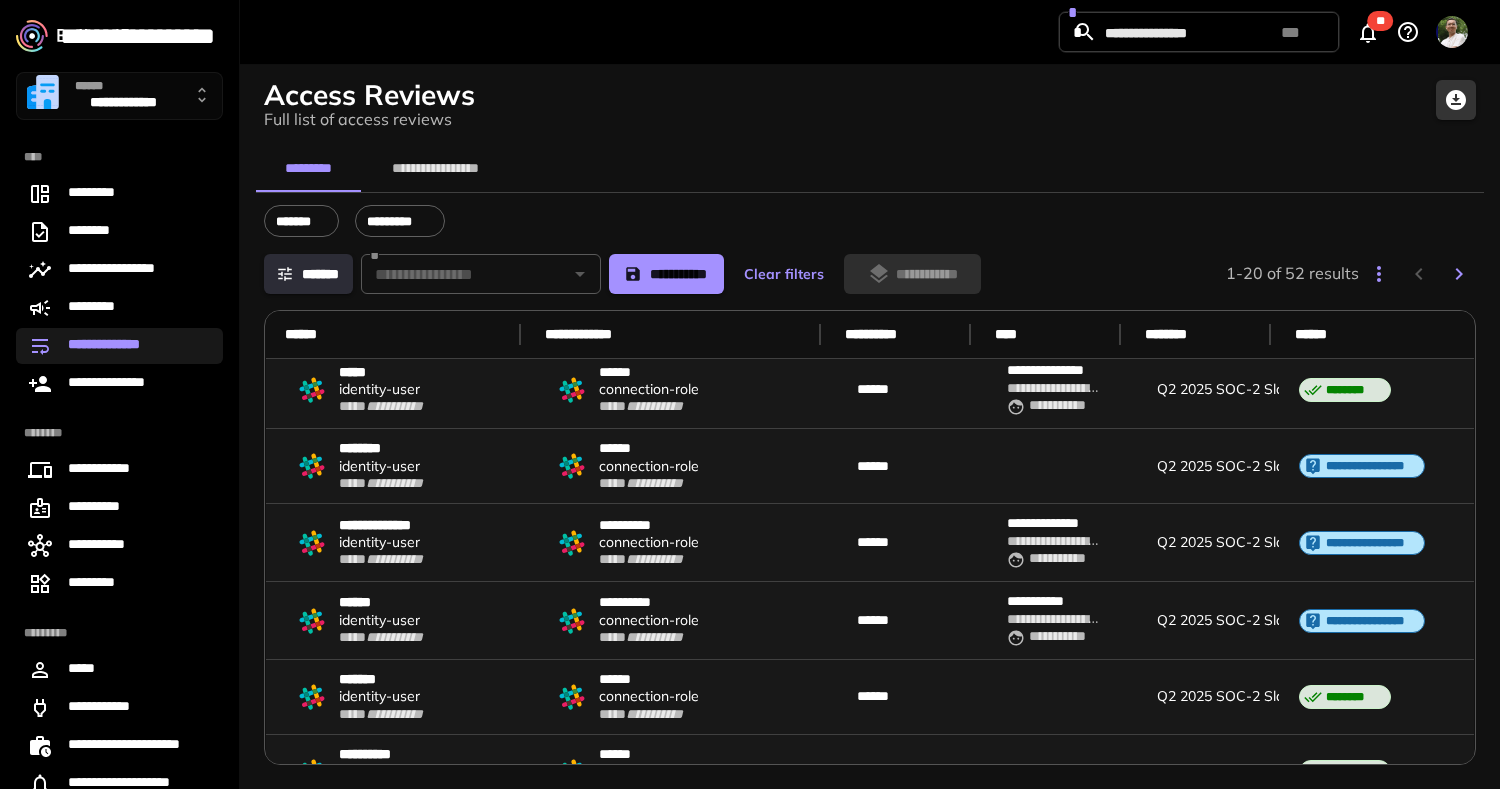scroll, scrollTop: 8, scrollLeft: 0, axis: vertical 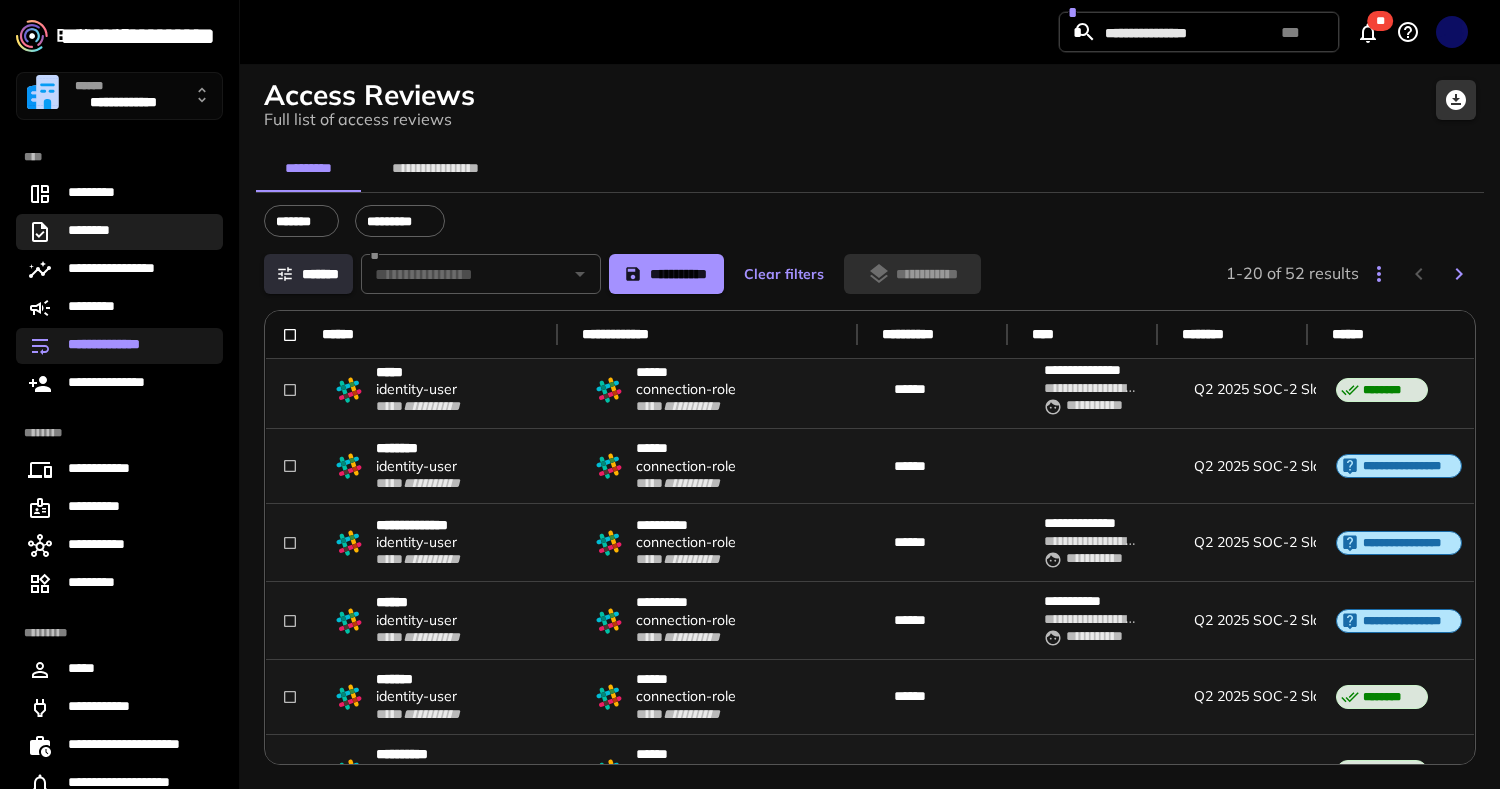 click on "********" at bounding box center [119, 232] 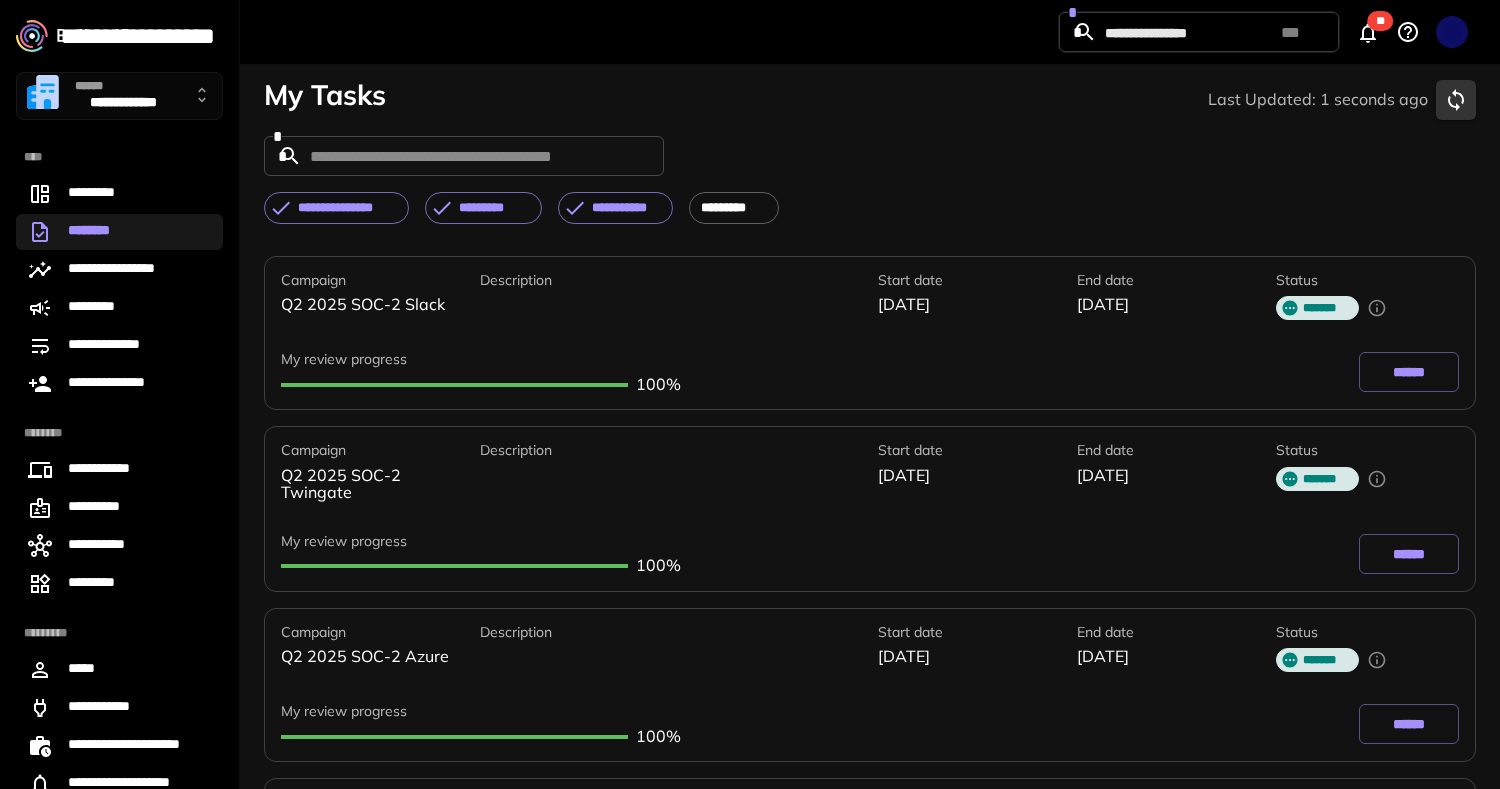 scroll, scrollTop: 67, scrollLeft: 0, axis: vertical 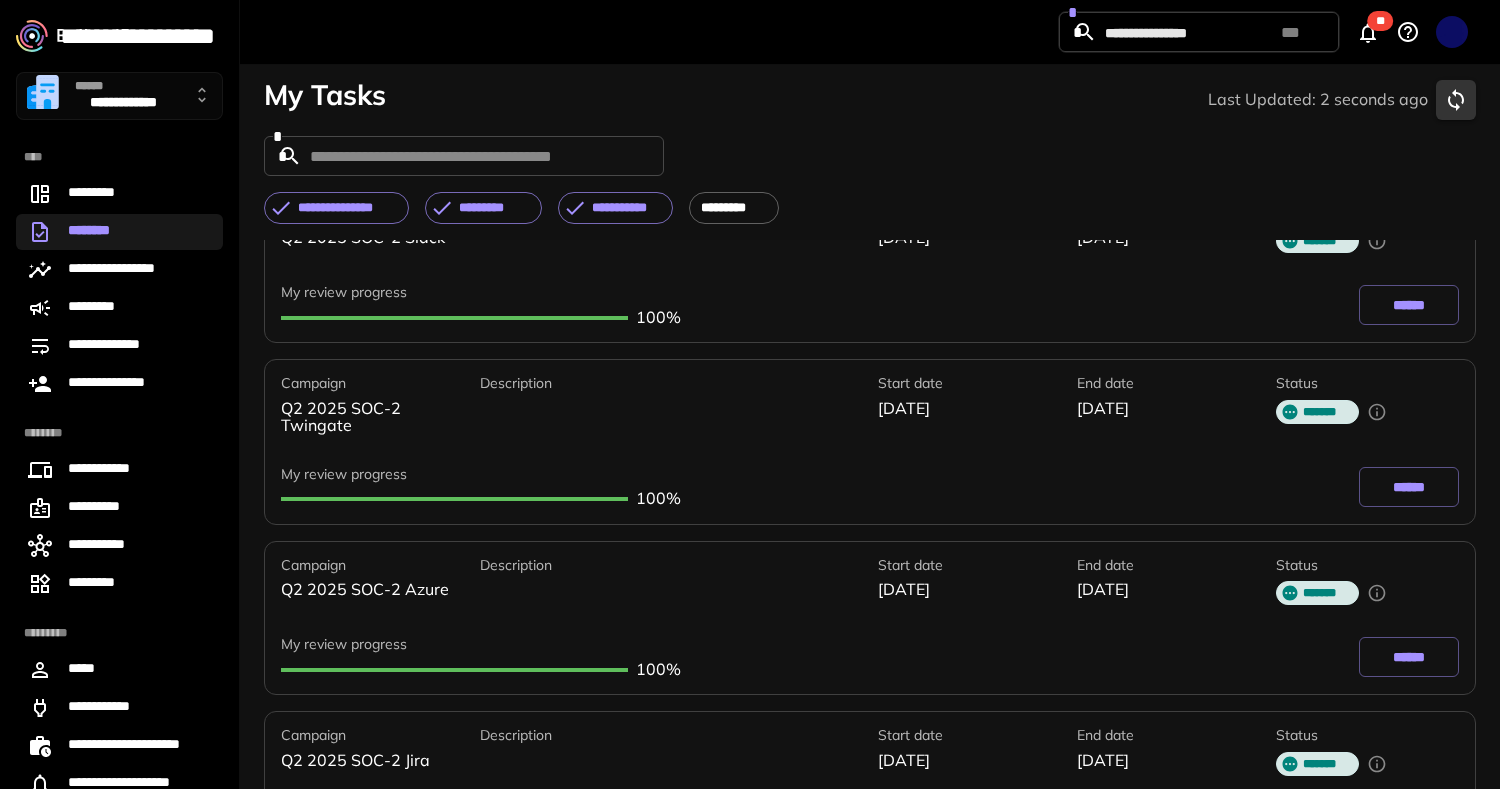 click on "******" at bounding box center (1409, 305) 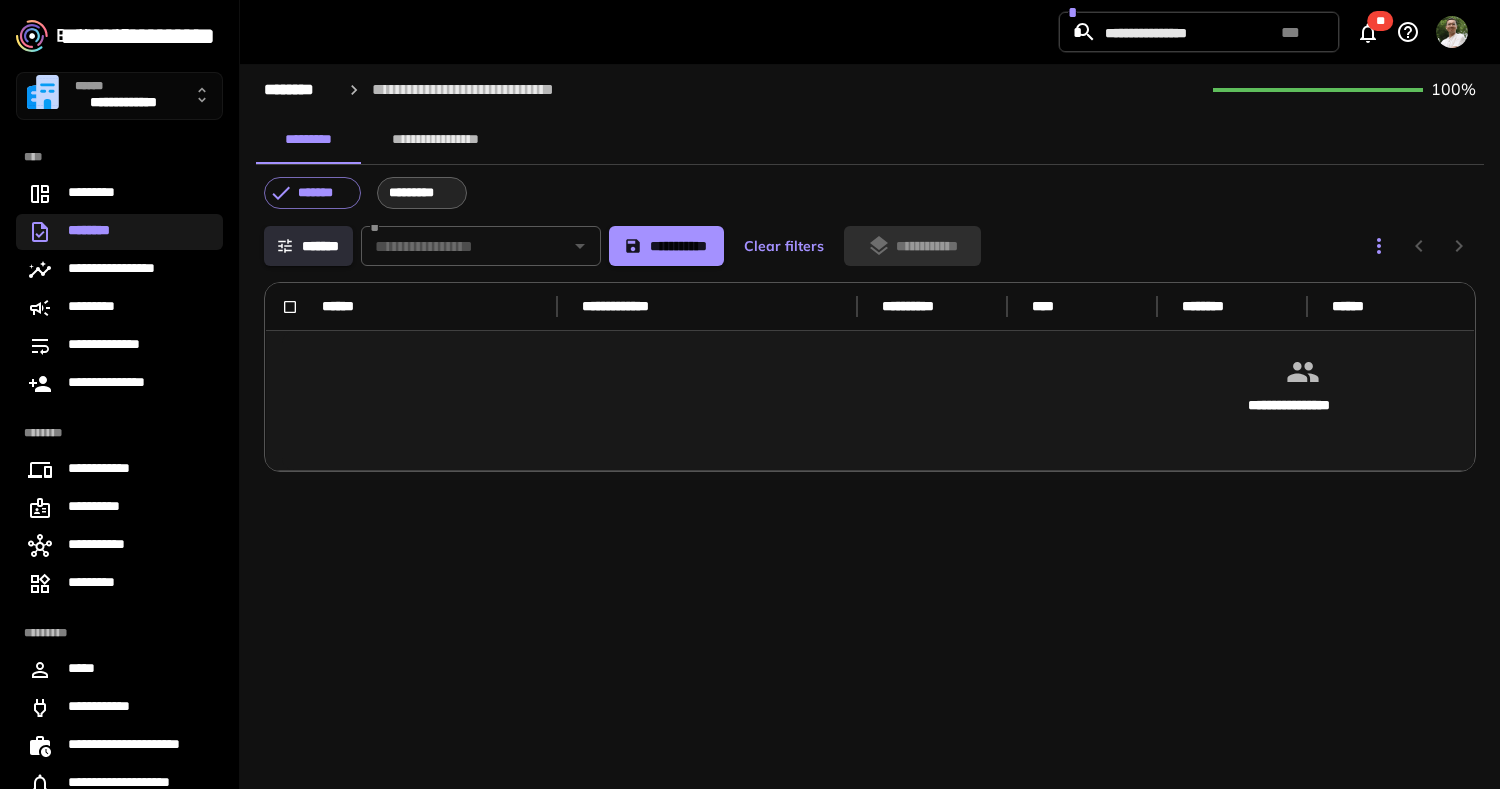 click on "*********" at bounding box center (422, 193) 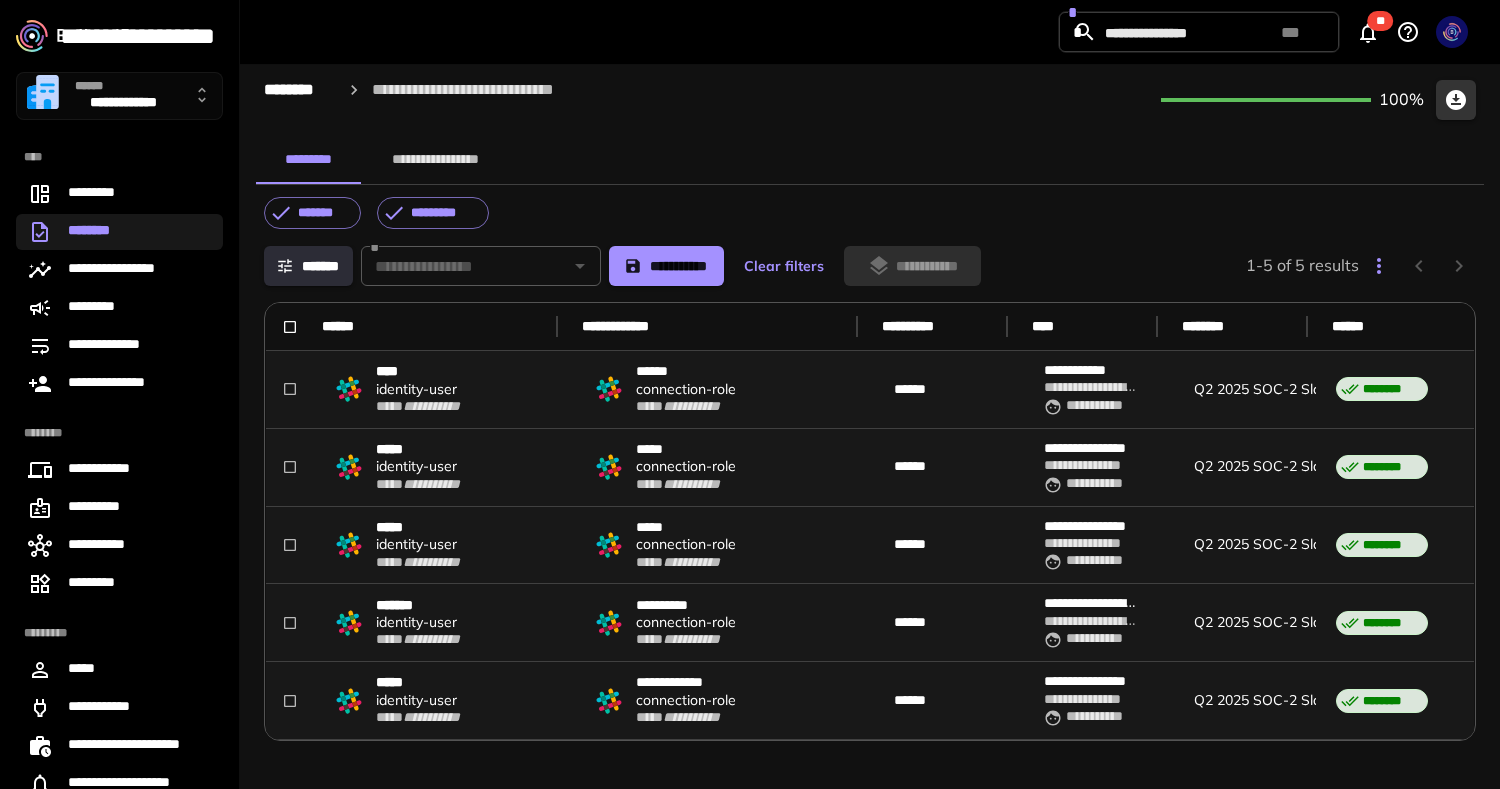 click on "**********" at bounding box center (119, 394) 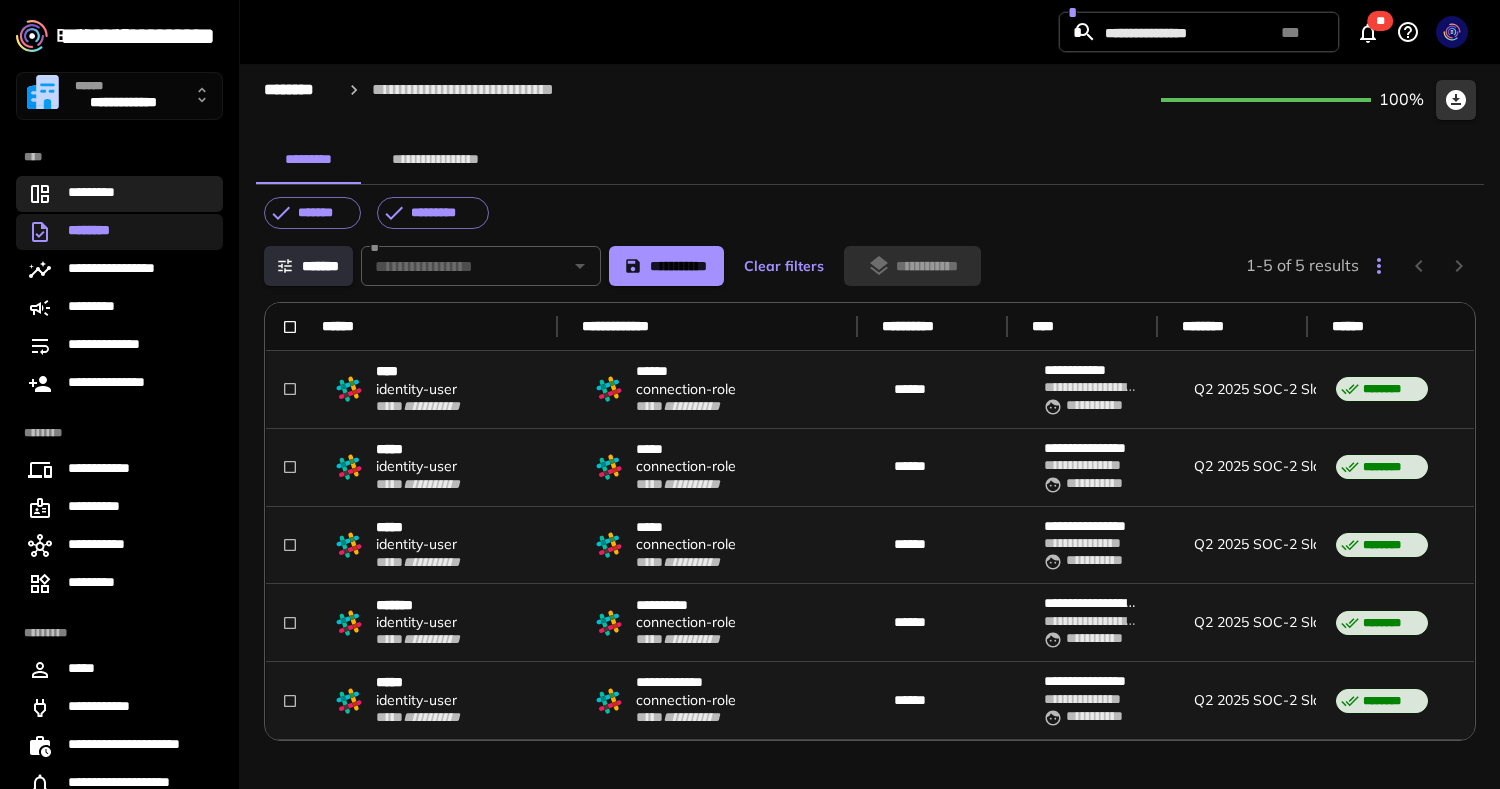 click on "*********" at bounding box center [119, 194] 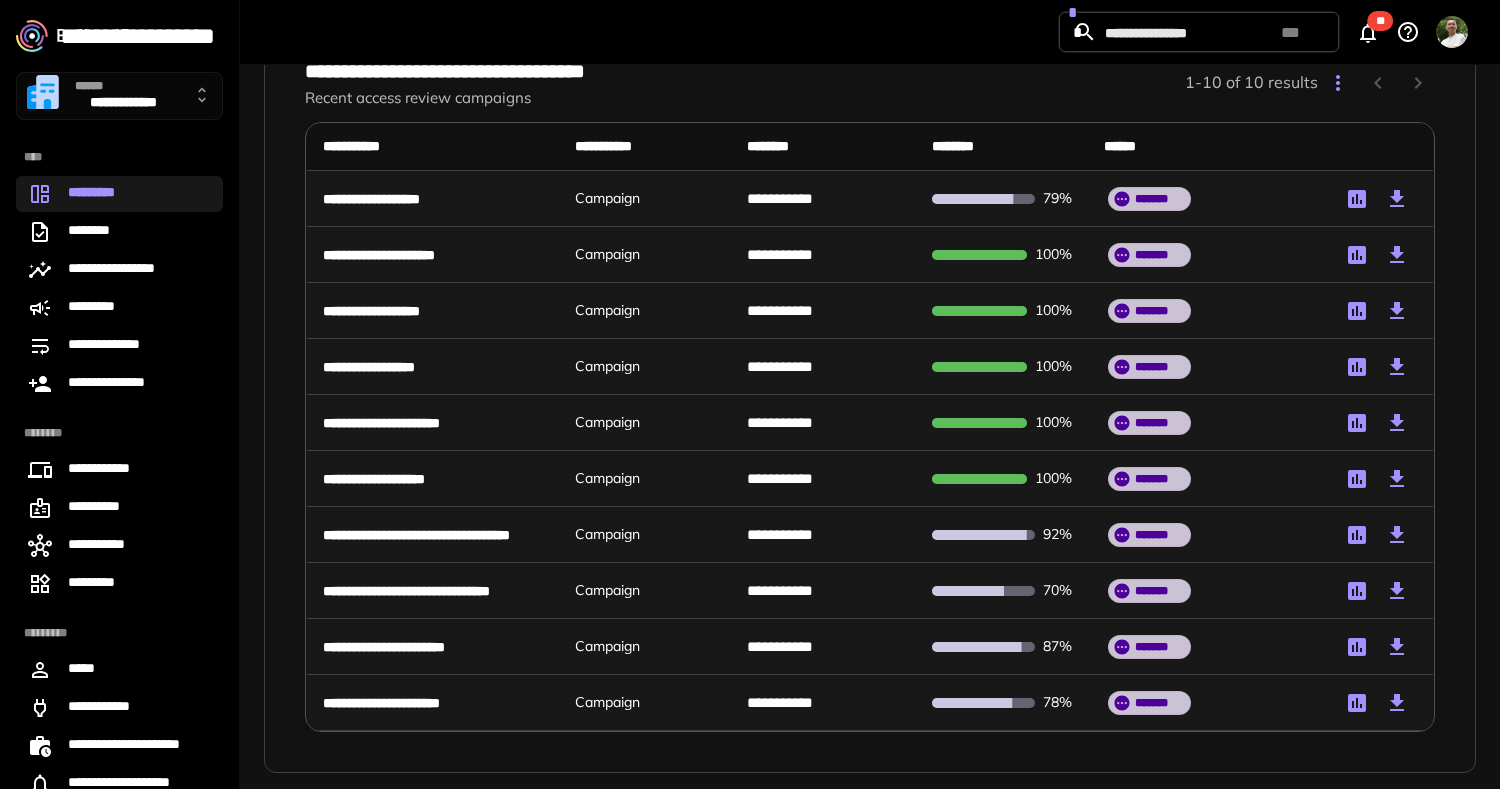 scroll, scrollTop: 0, scrollLeft: 0, axis: both 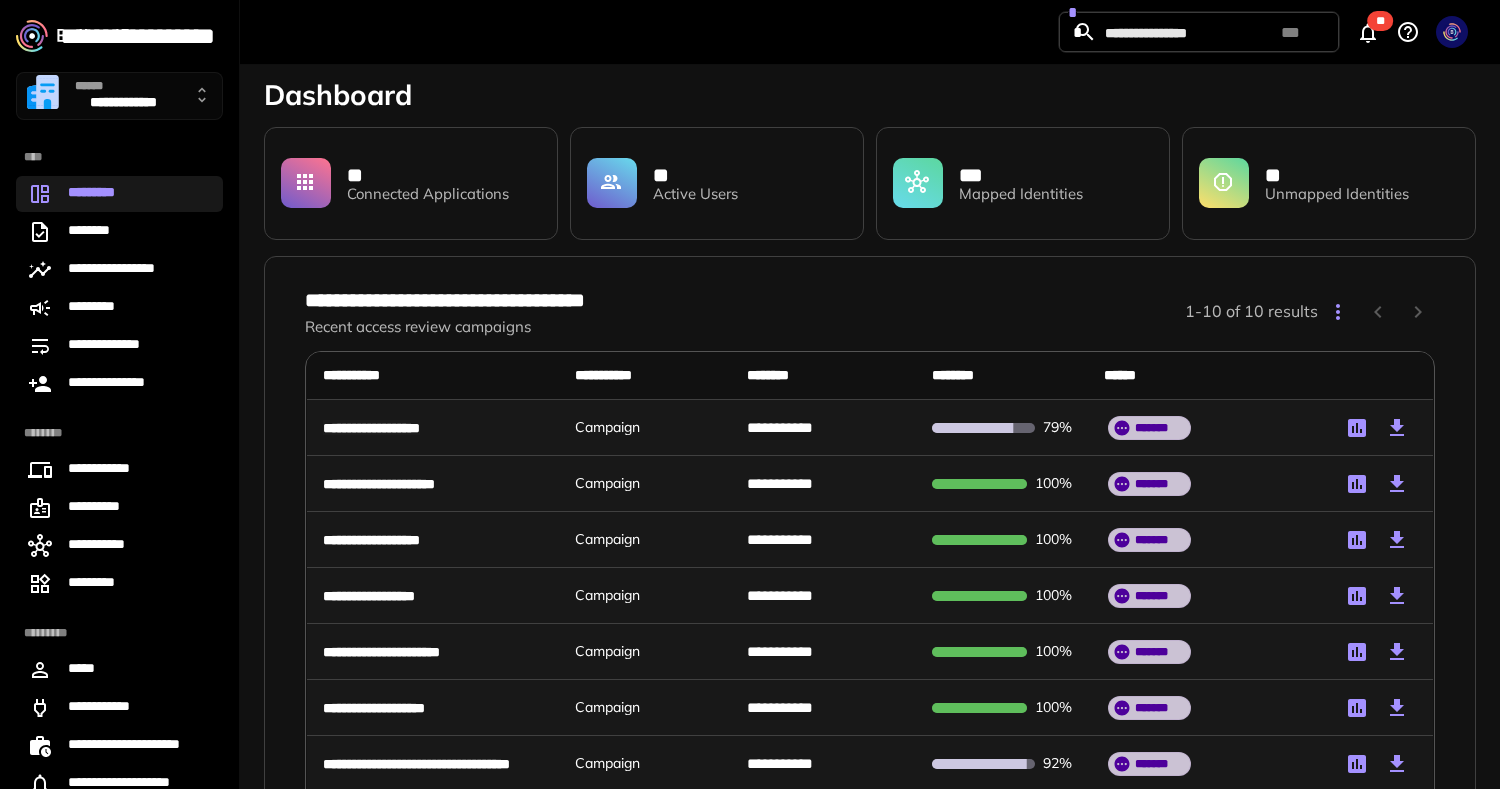 click on "**********" at bounding box center (371, 428) 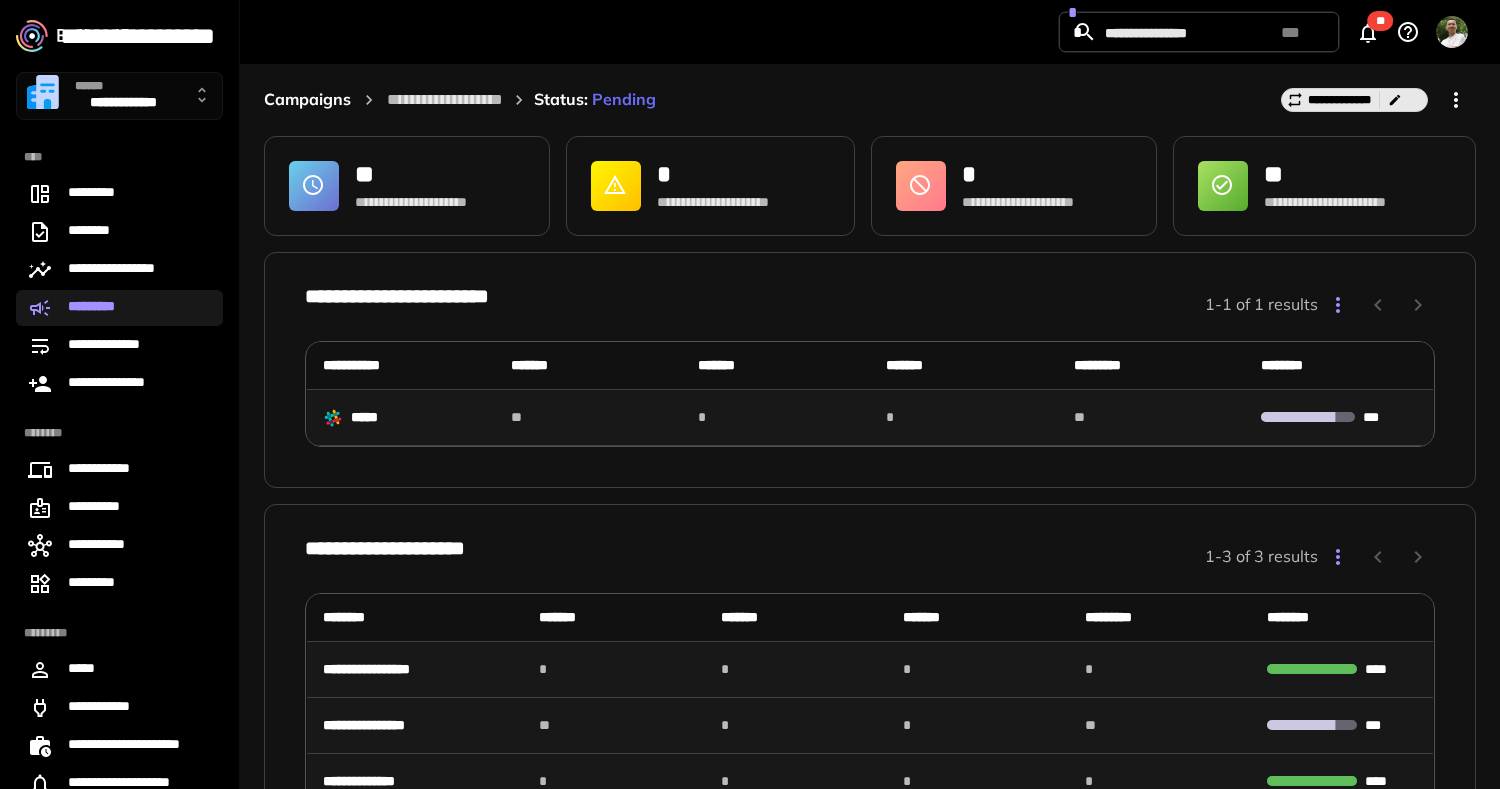 scroll, scrollTop: 151, scrollLeft: 0, axis: vertical 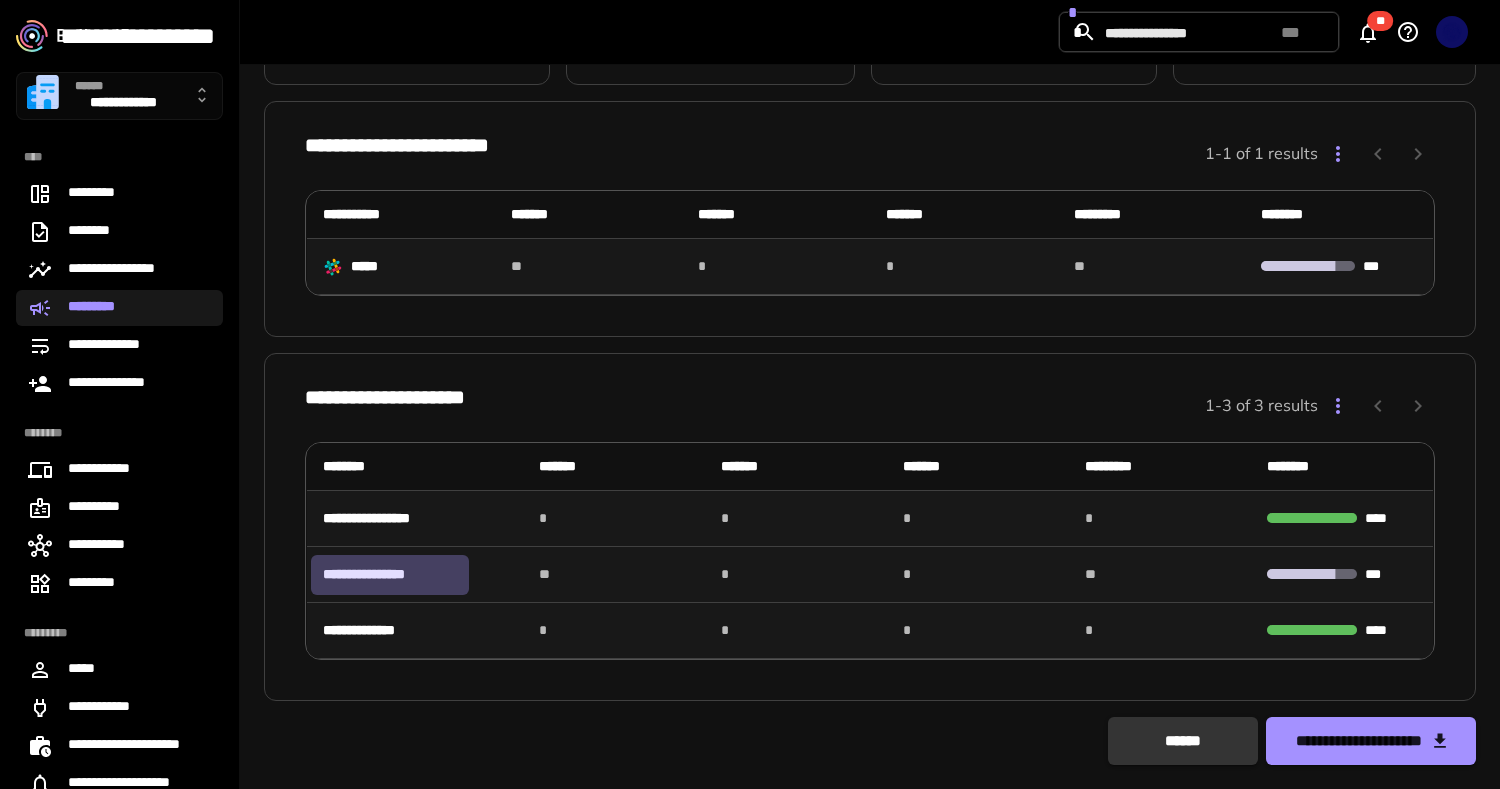 click on "**********" at bounding box center (390, 575) 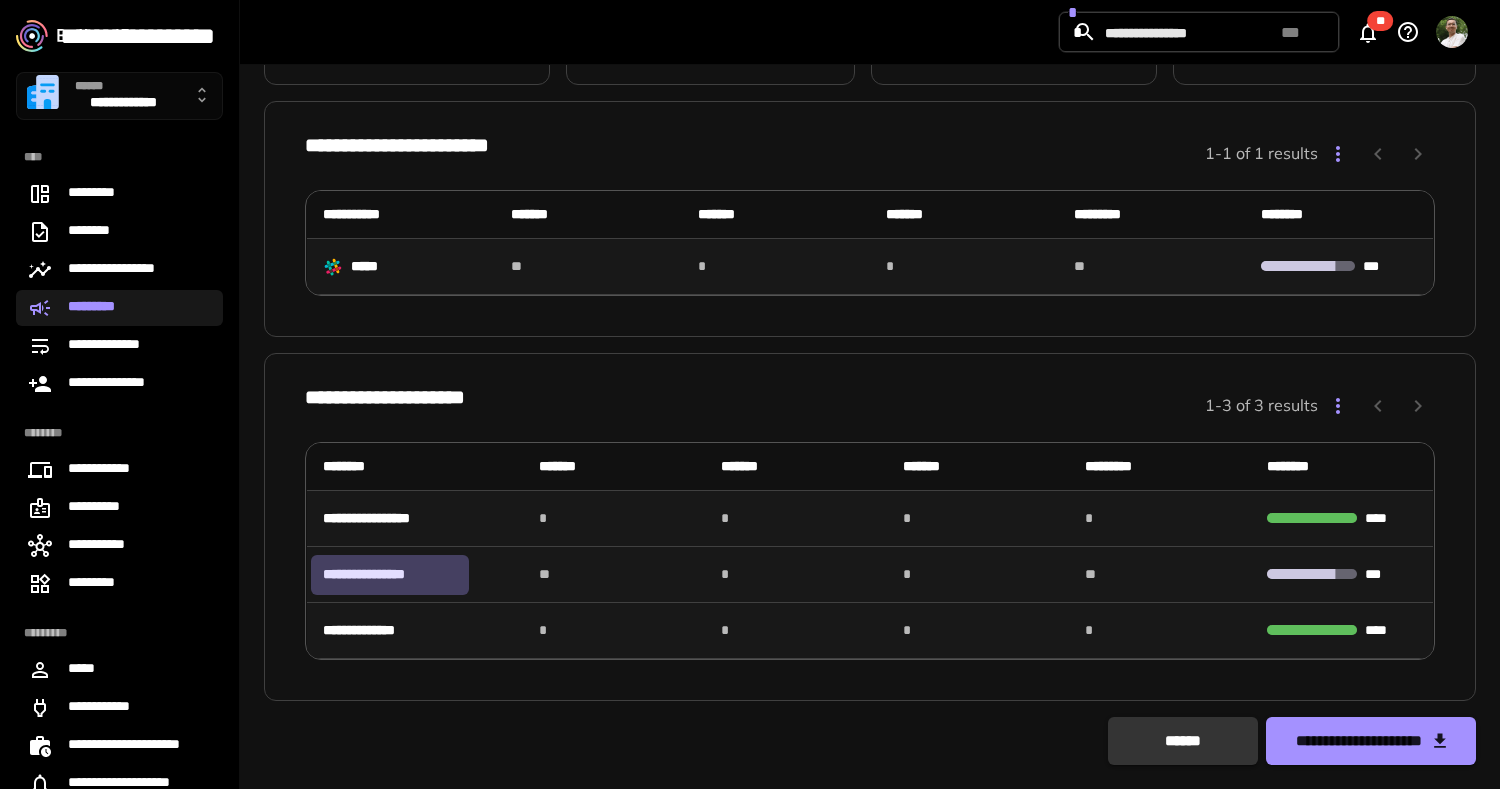 scroll, scrollTop: 0, scrollLeft: 0, axis: both 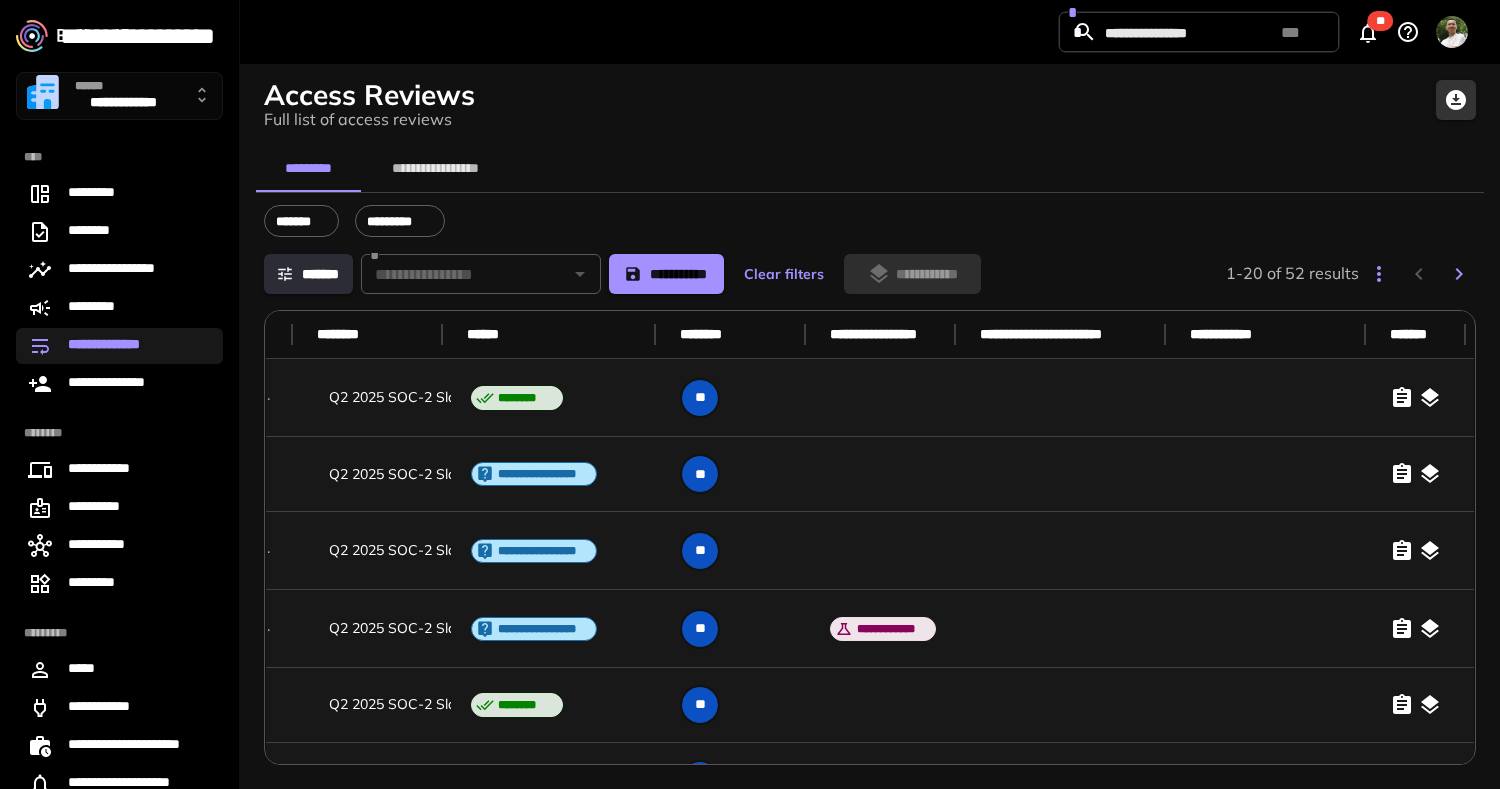 click 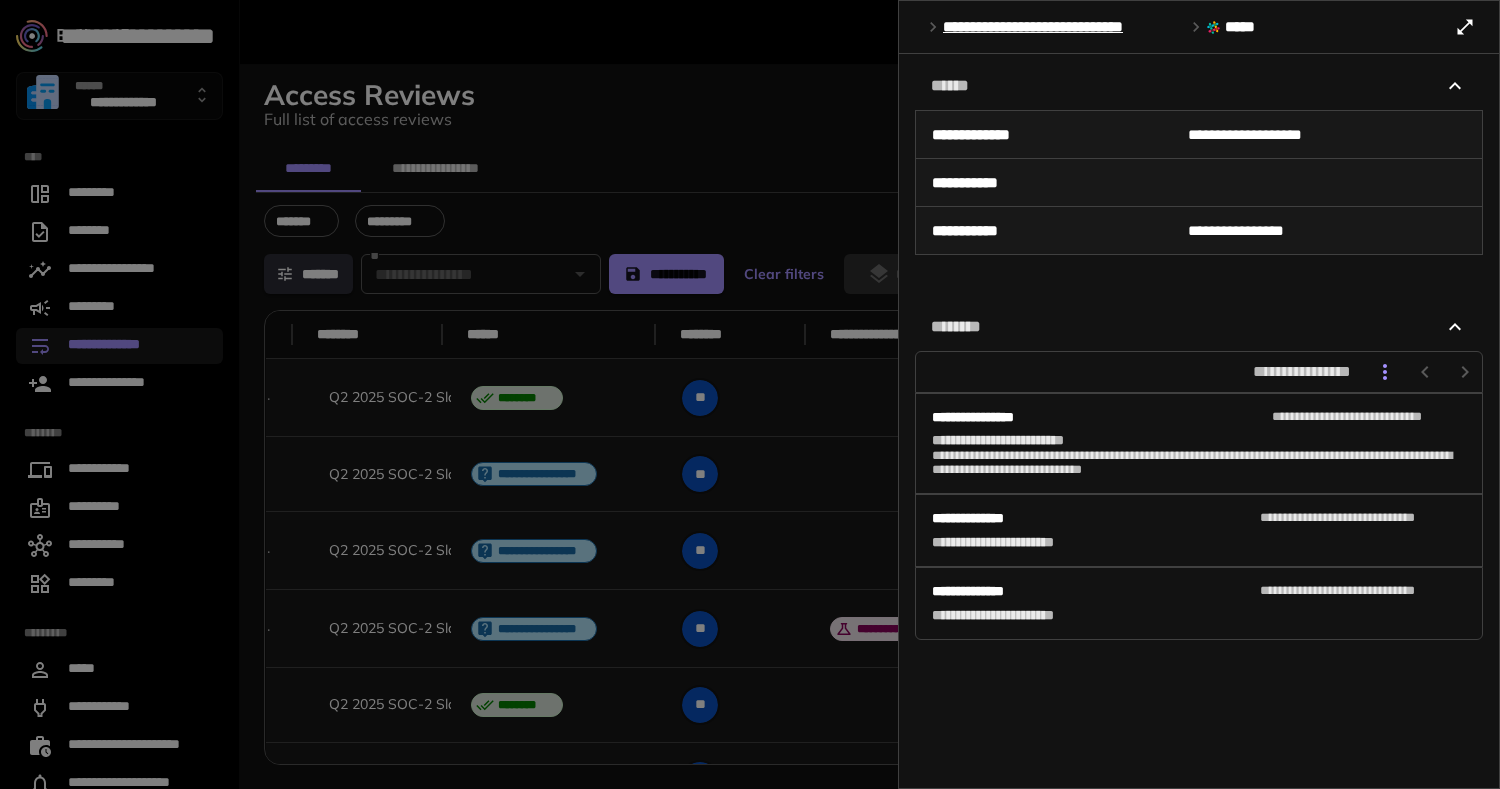click at bounding box center [750, 394] 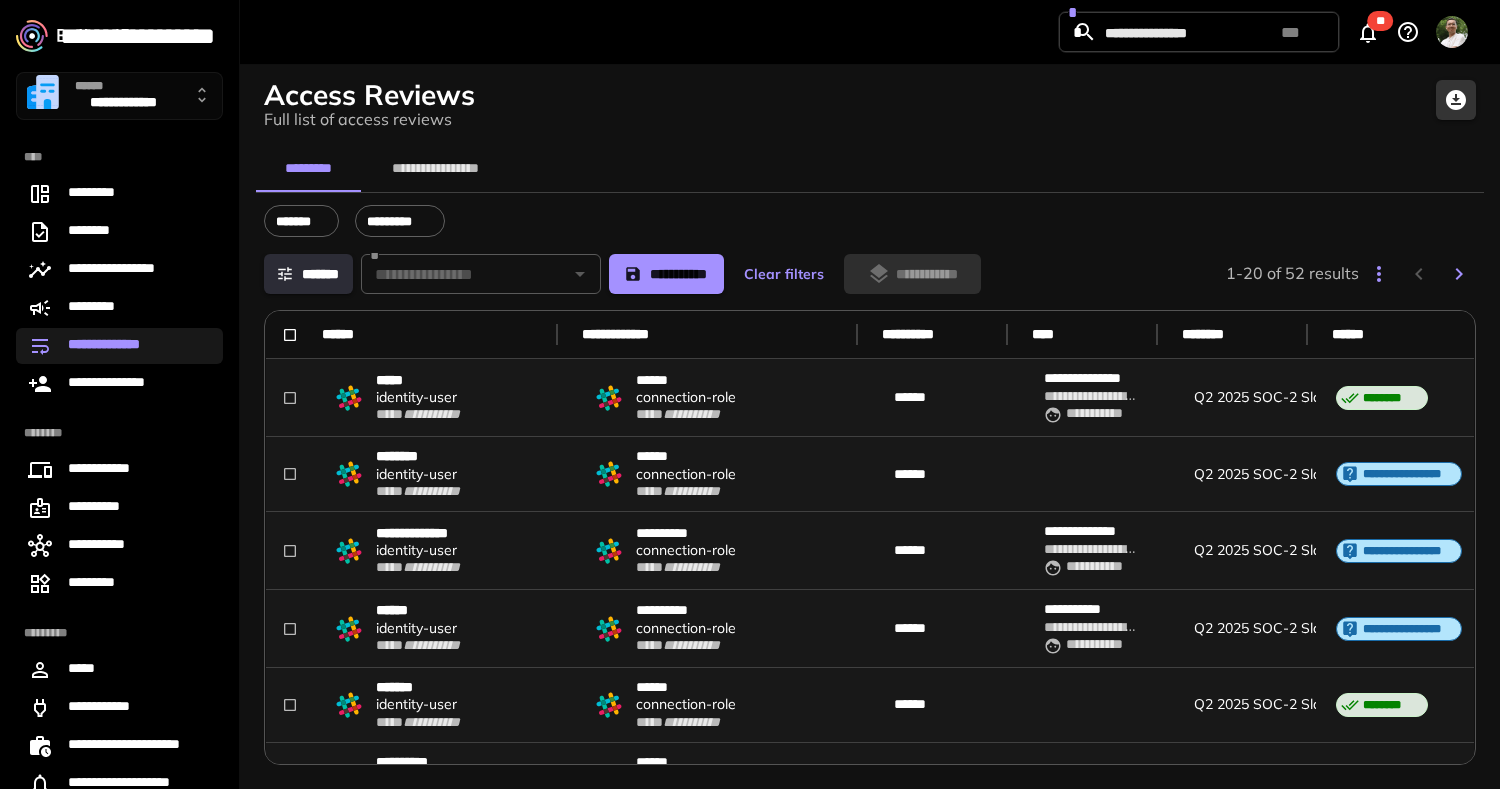 scroll, scrollTop: 0, scrollLeft: 865, axis: horizontal 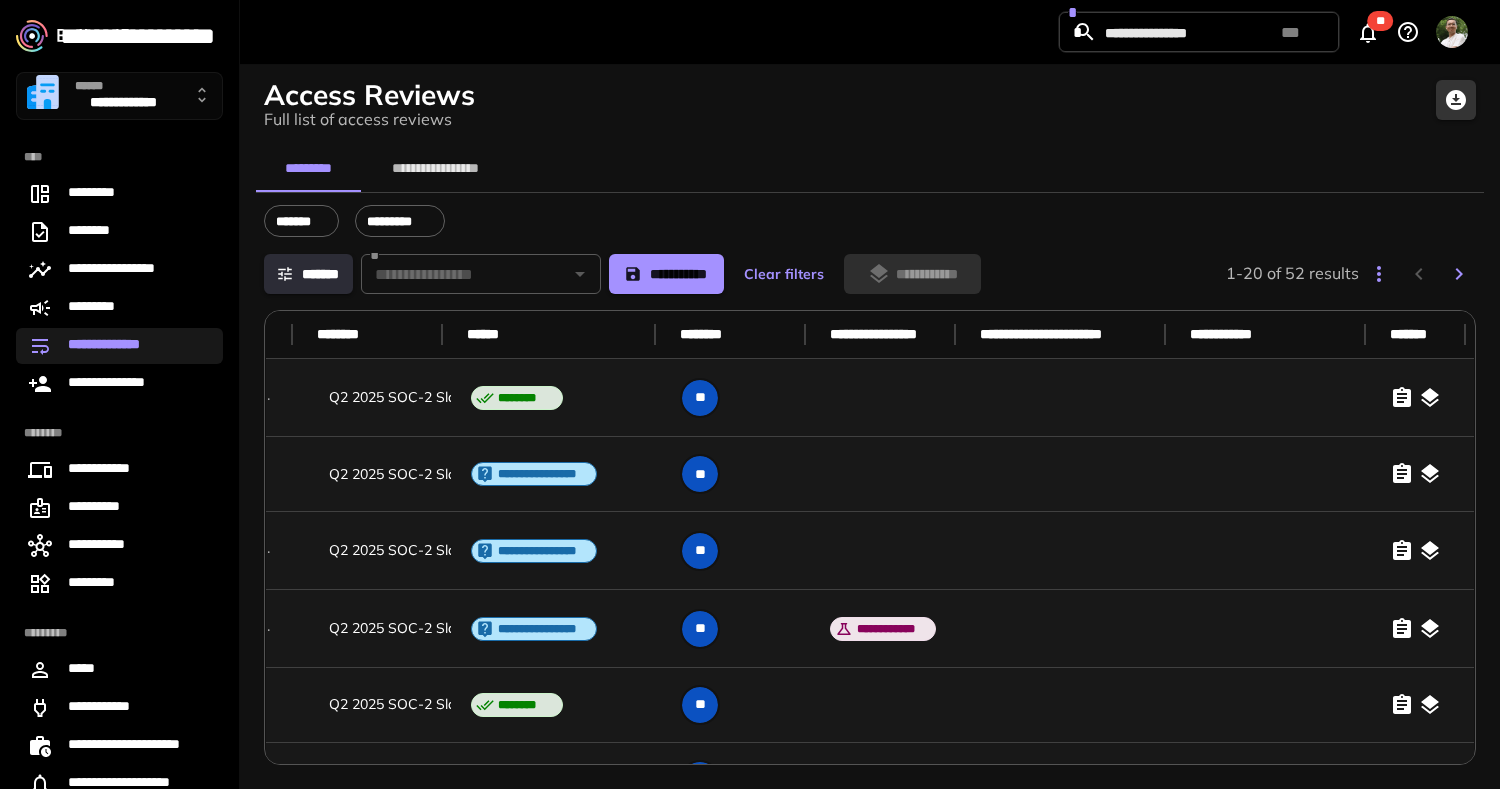 click at bounding box center (1424, 629) 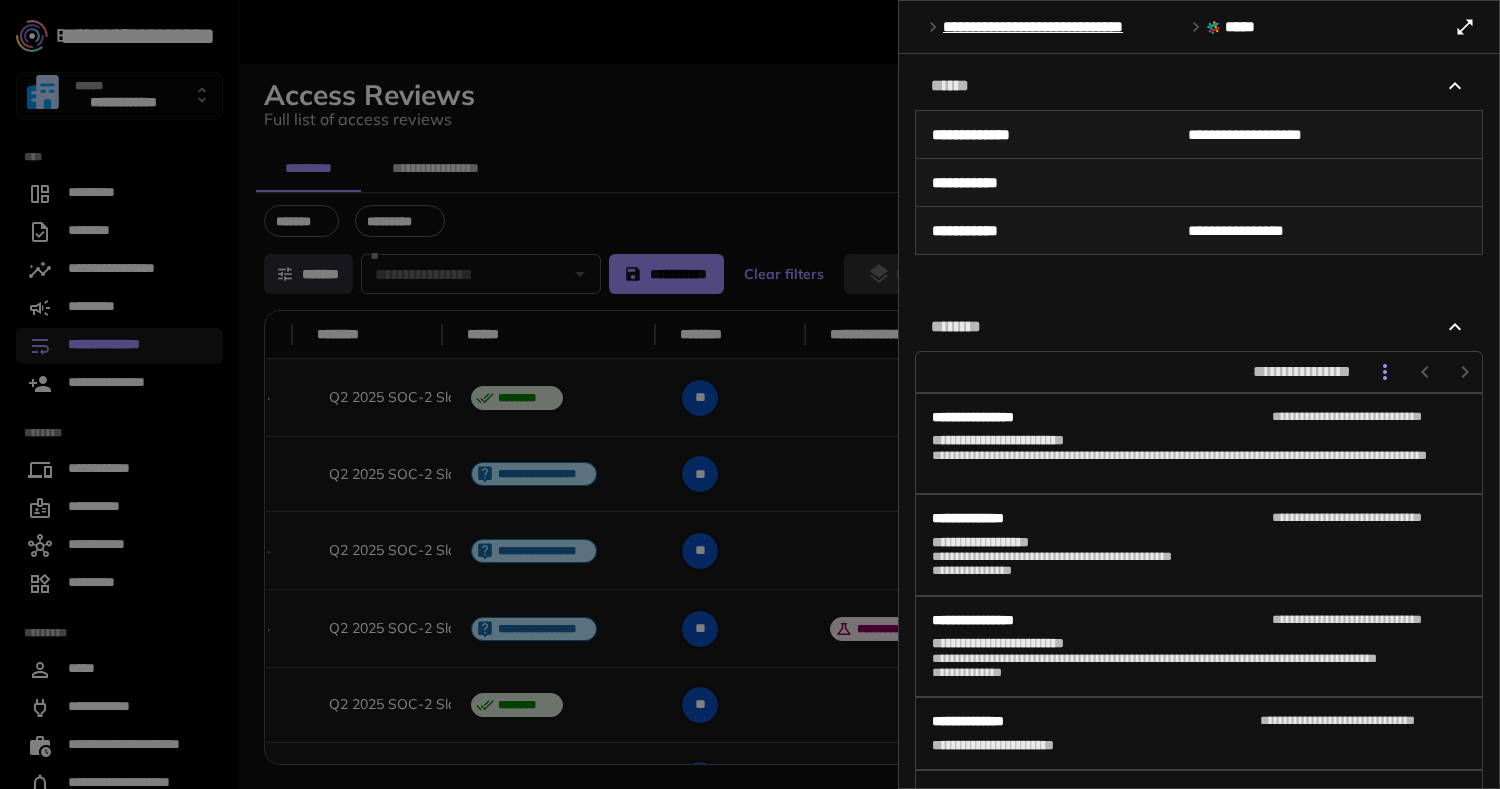 click on "**********" at bounding box center [1199, 443] 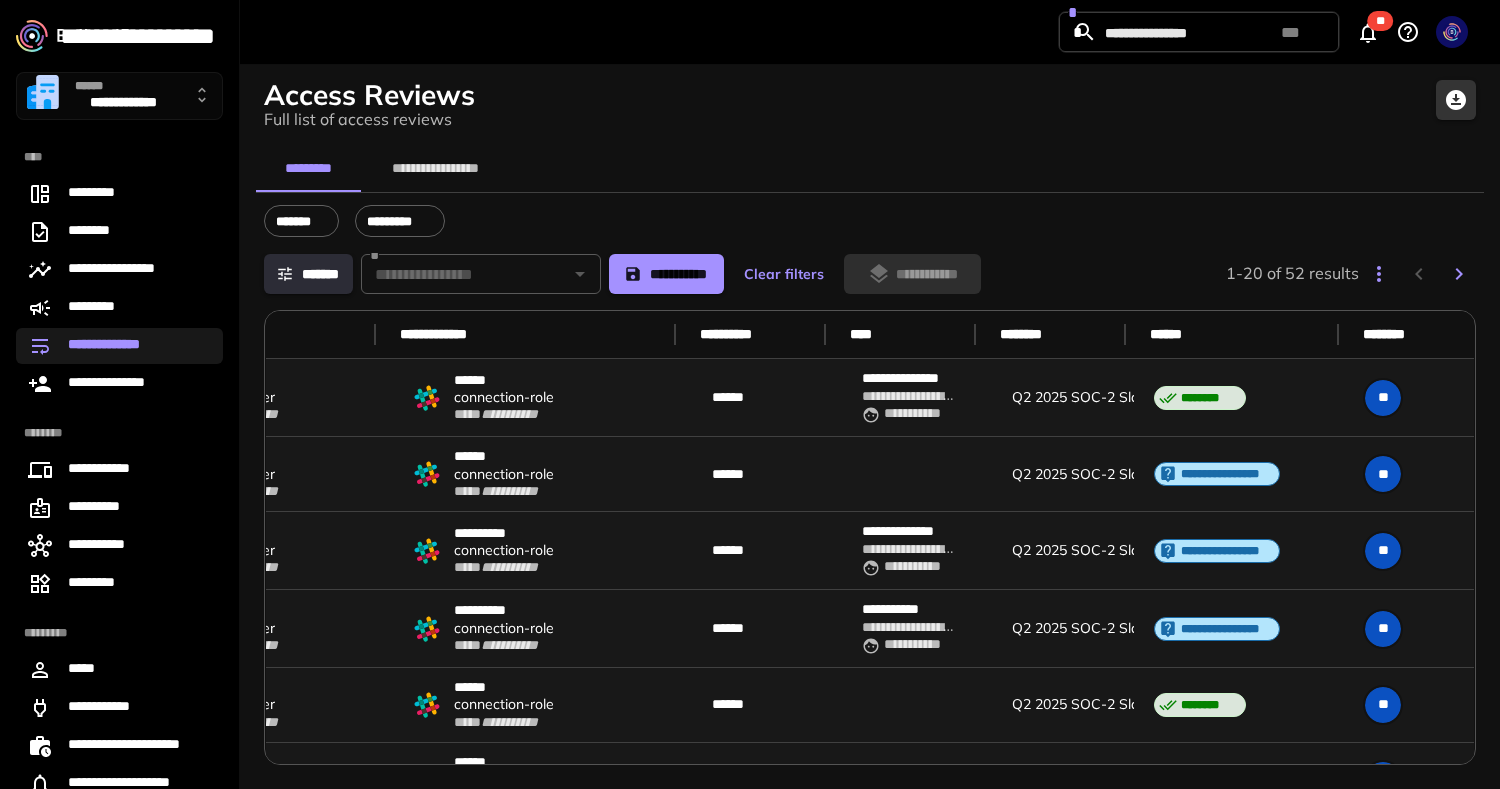 scroll, scrollTop: 0, scrollLeft: 0, axis: both 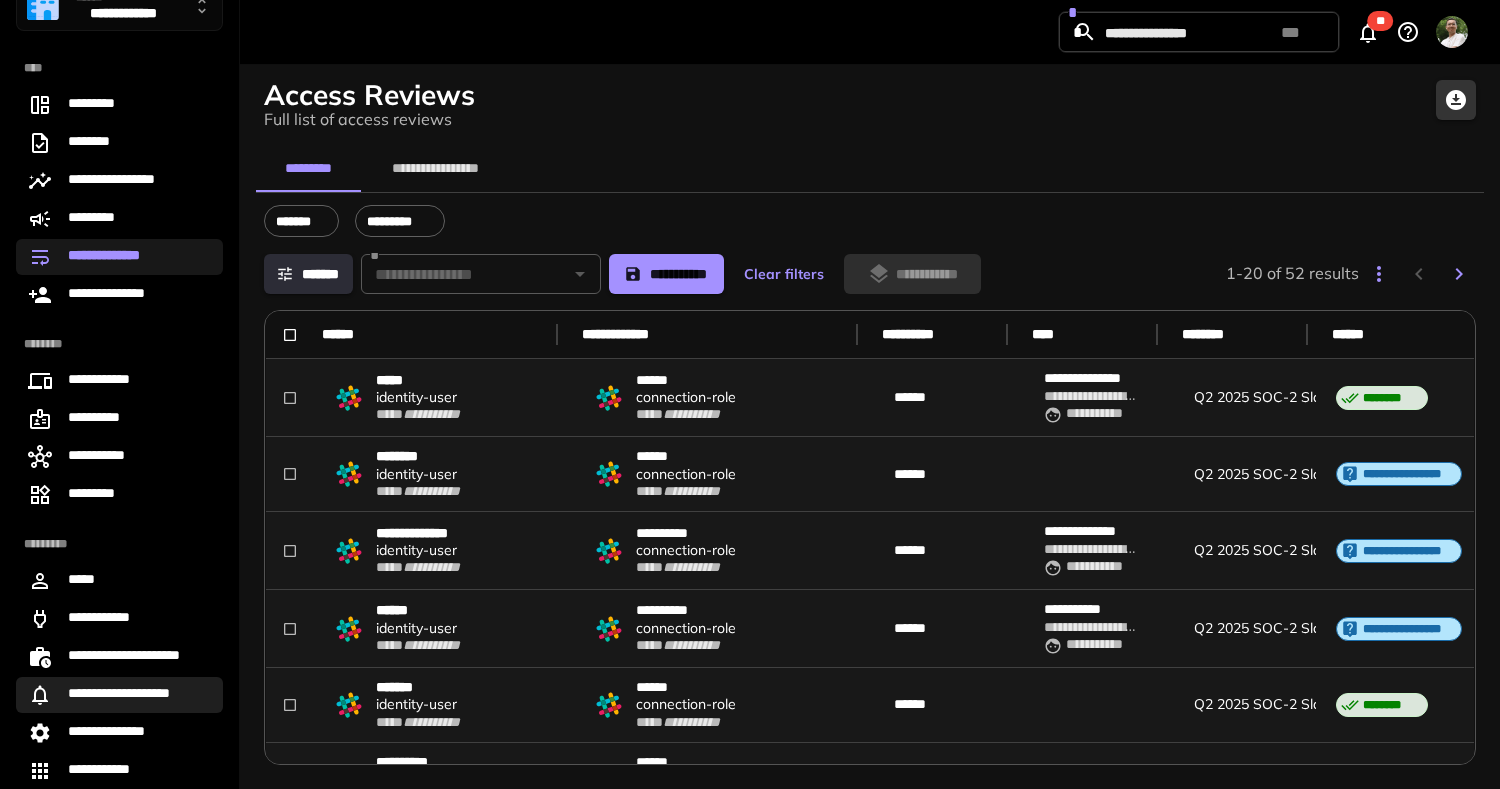 click on "**********" at bounding box center [132, 695] 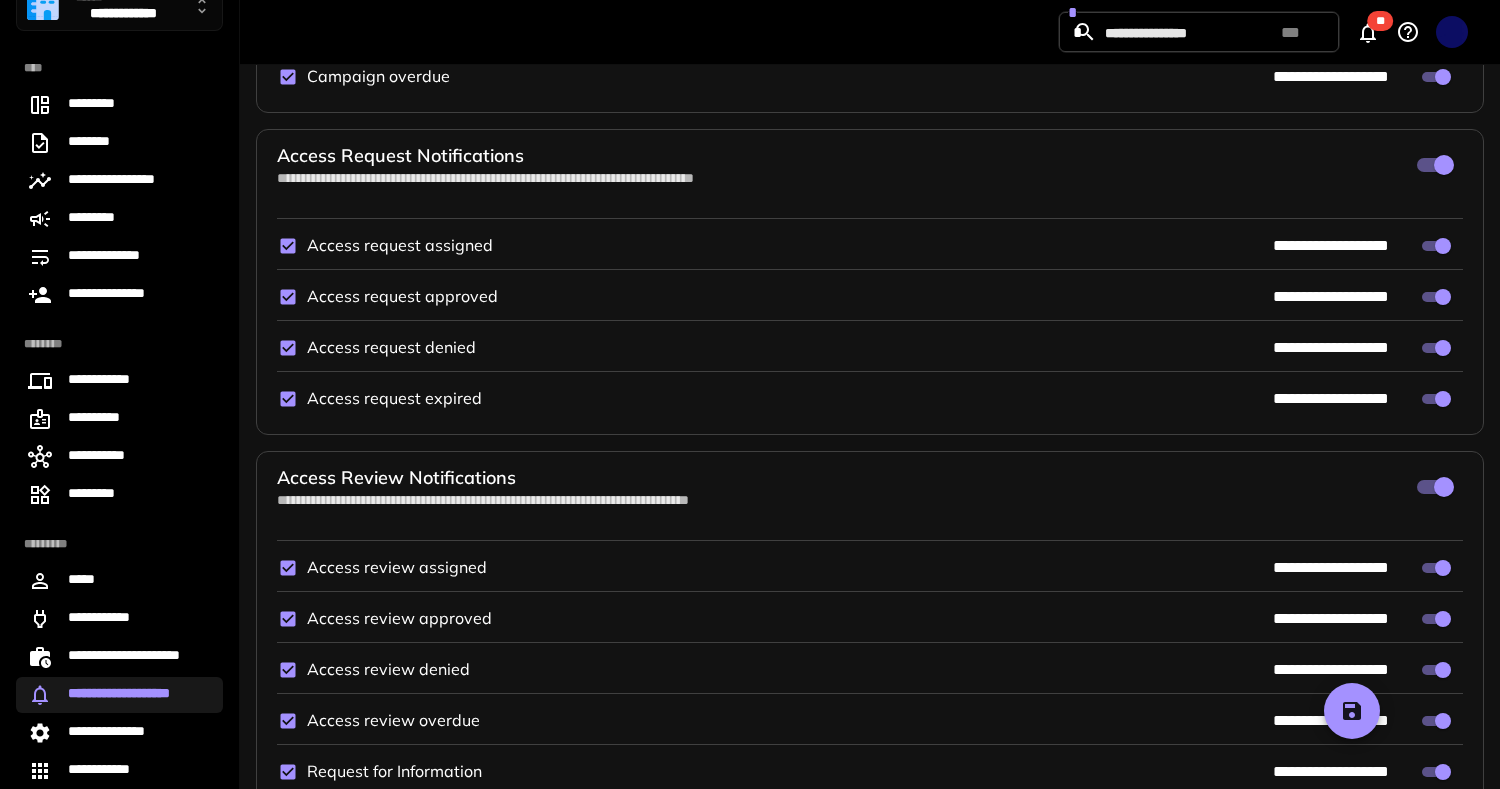scroll, scrollTop: 190, scrollLeft: 0, axis: vertical 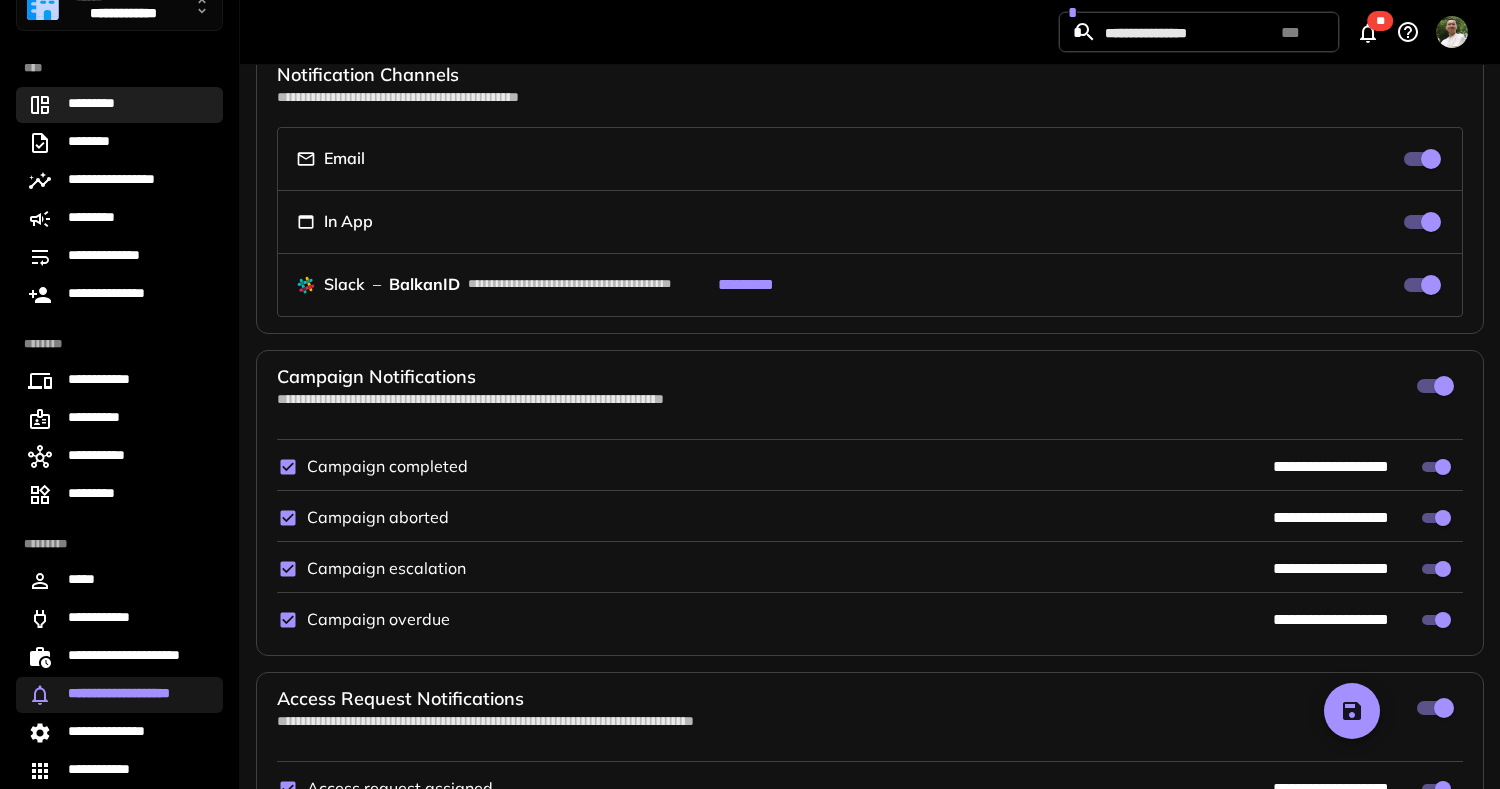 click on "*********" at bounding box center (119, 105) 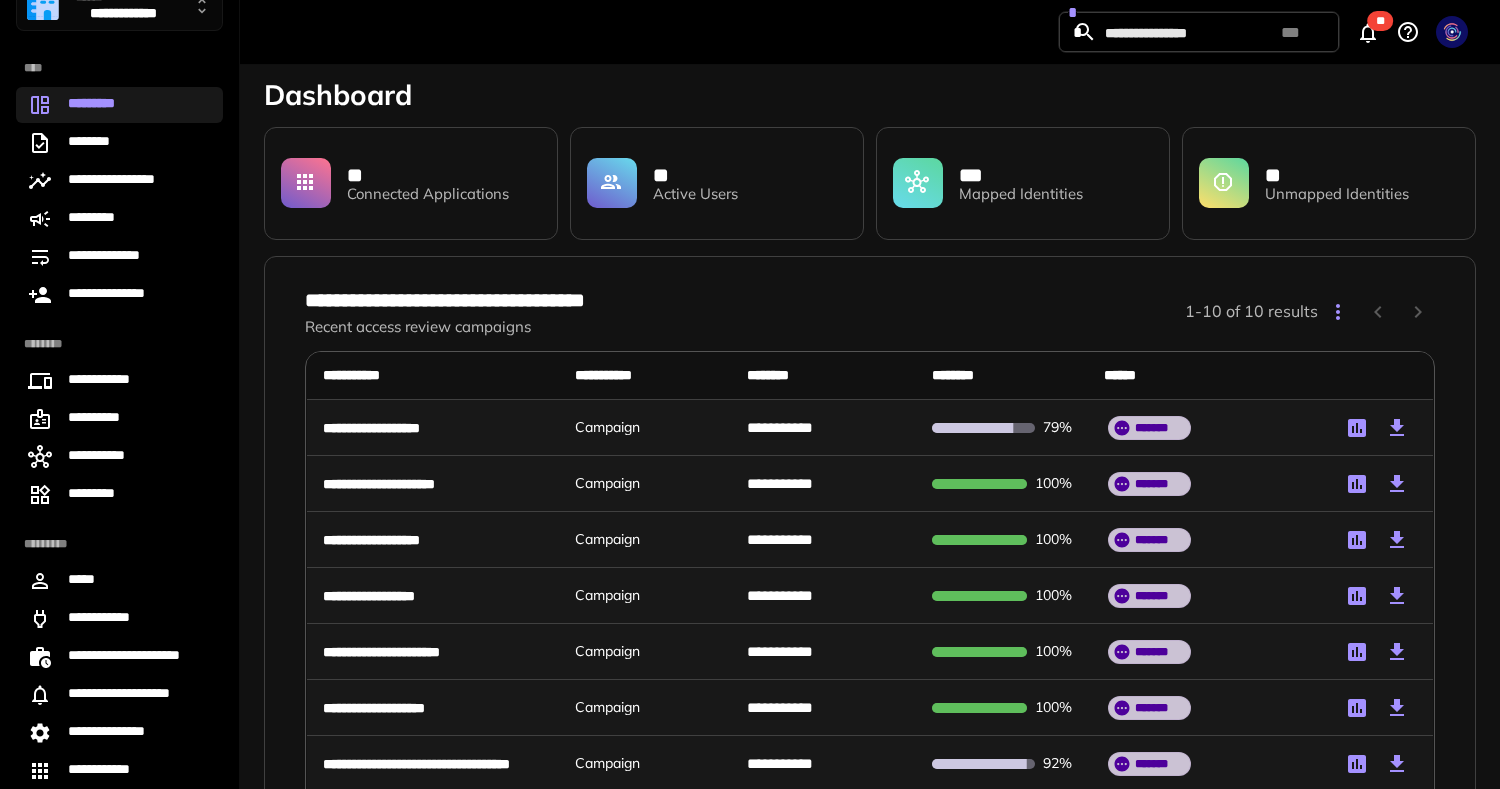 scroll, scrollTop: 229, scrollLeft: 0, axis: vertical 